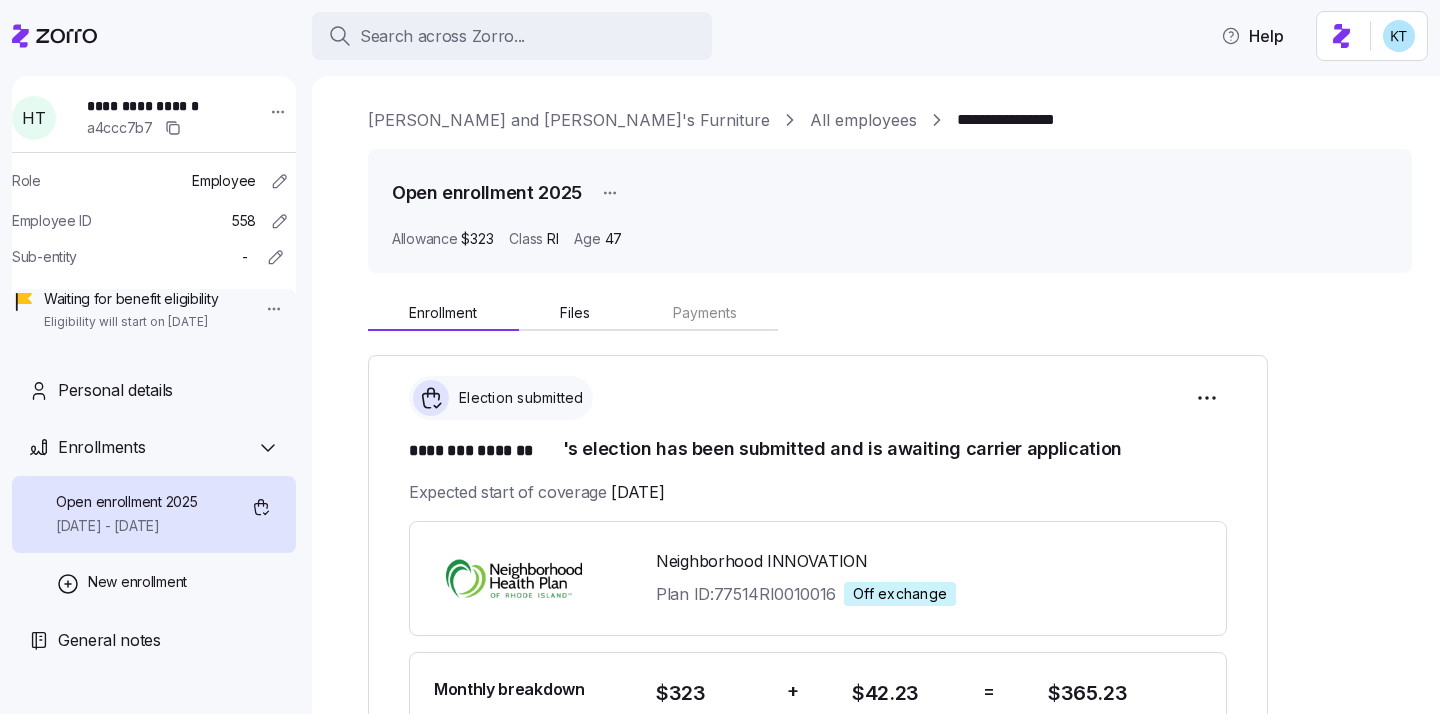 scroll, scrollTop: 0, scrollLeft: 0, axis: both 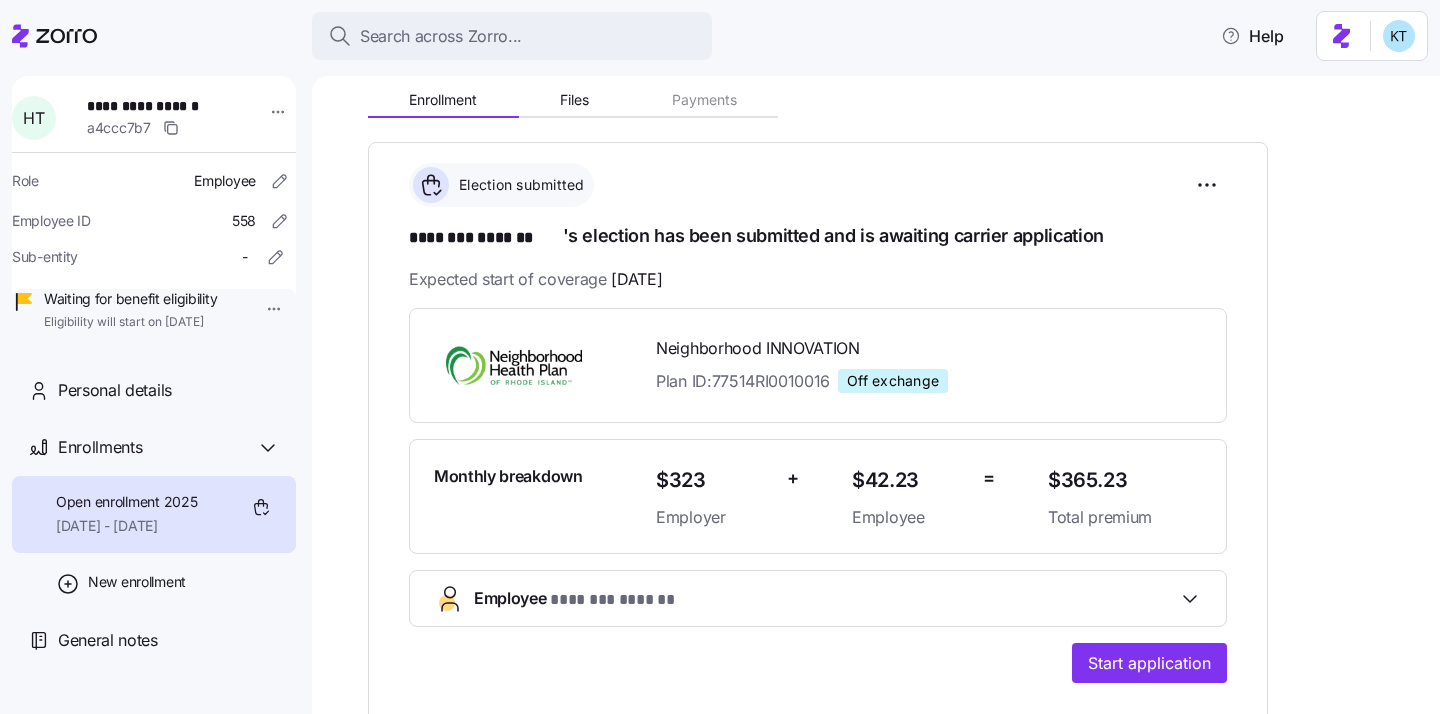 click on "********   *******" at bounding box center [486, 238] 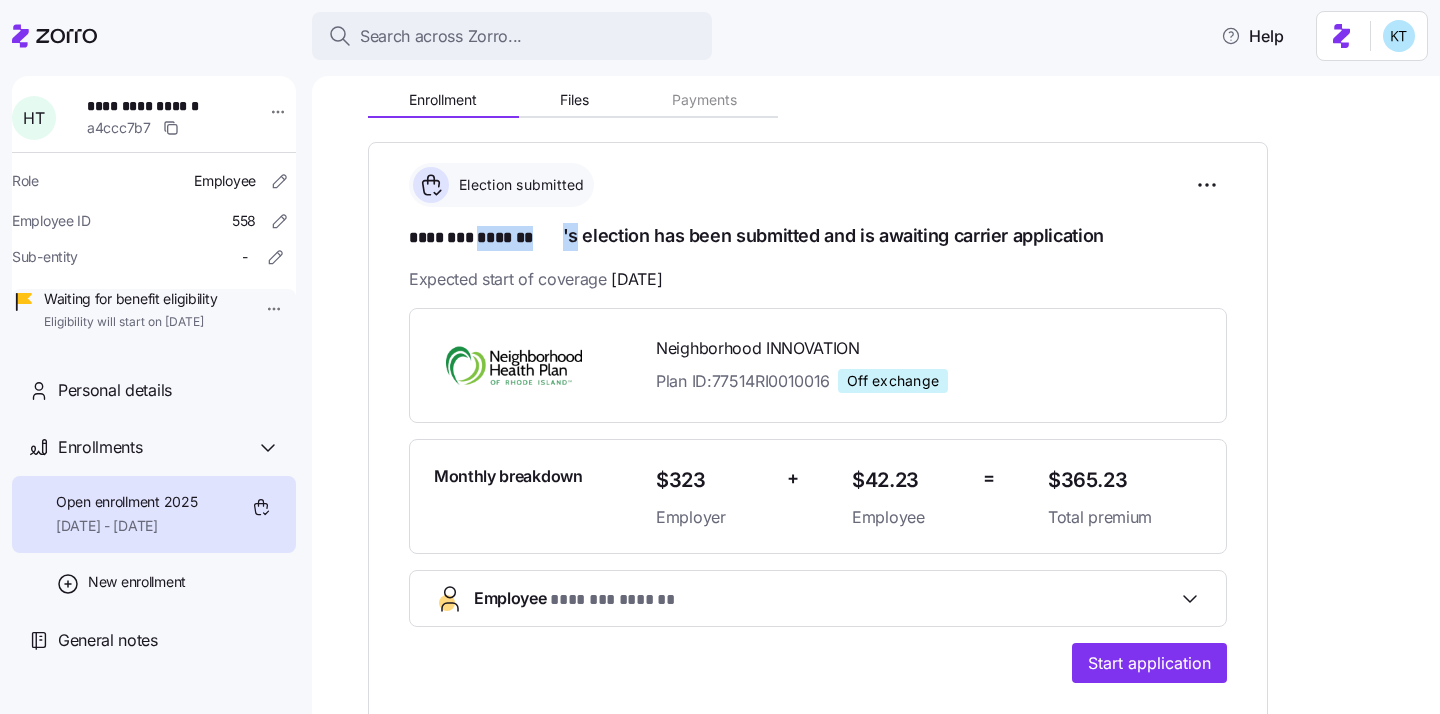 click on "********   *******" at bounding box center (486, 238) 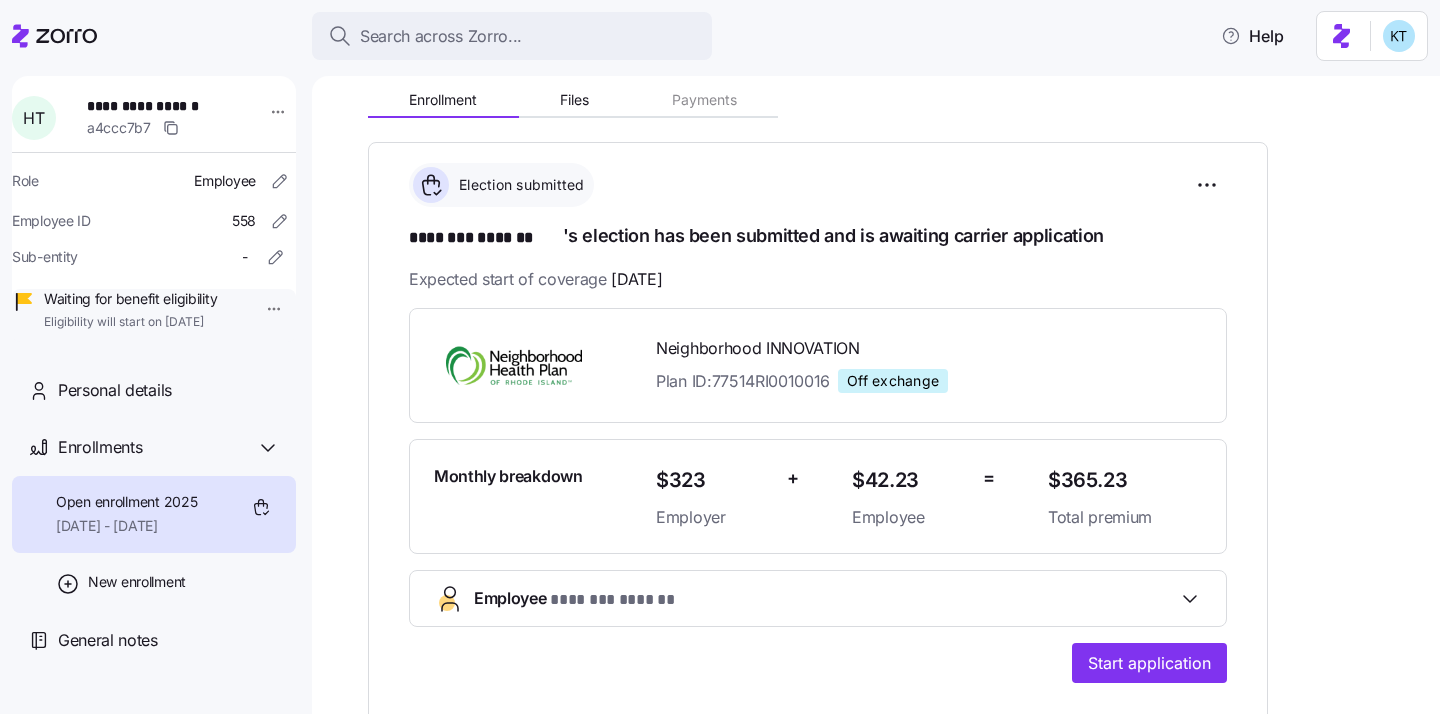 click on "********   *******" at bounding box center [486, 238] 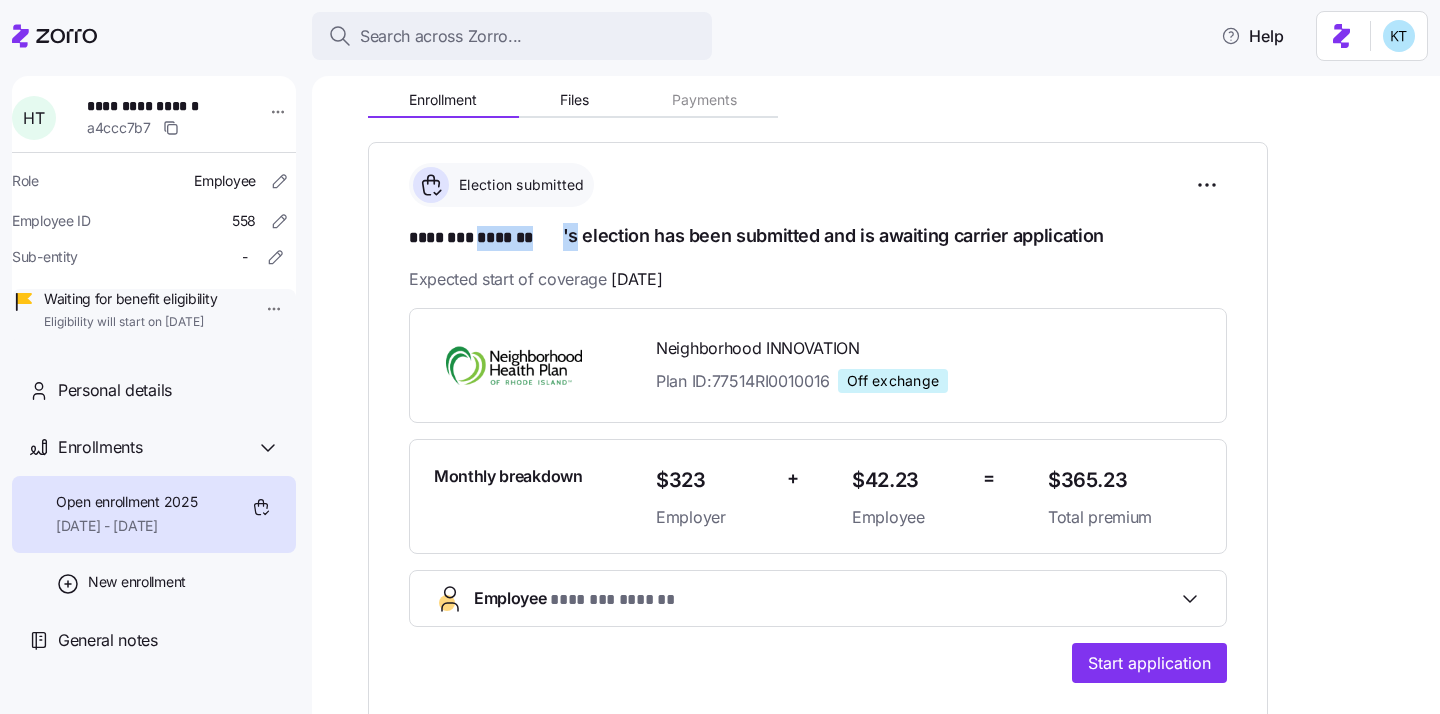 click on "********   *******" at bounding box center [486, 238] 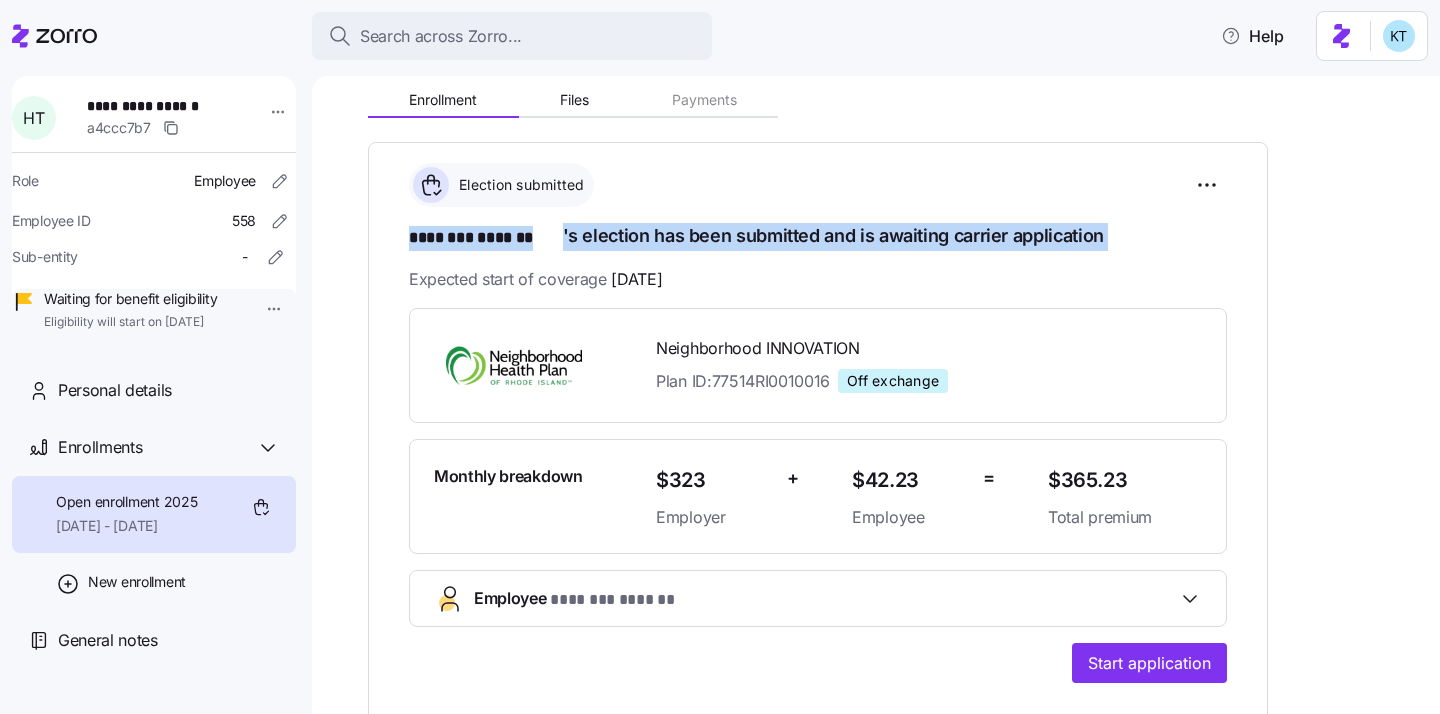 click on "********   *******" at bounding box center [486, 238] 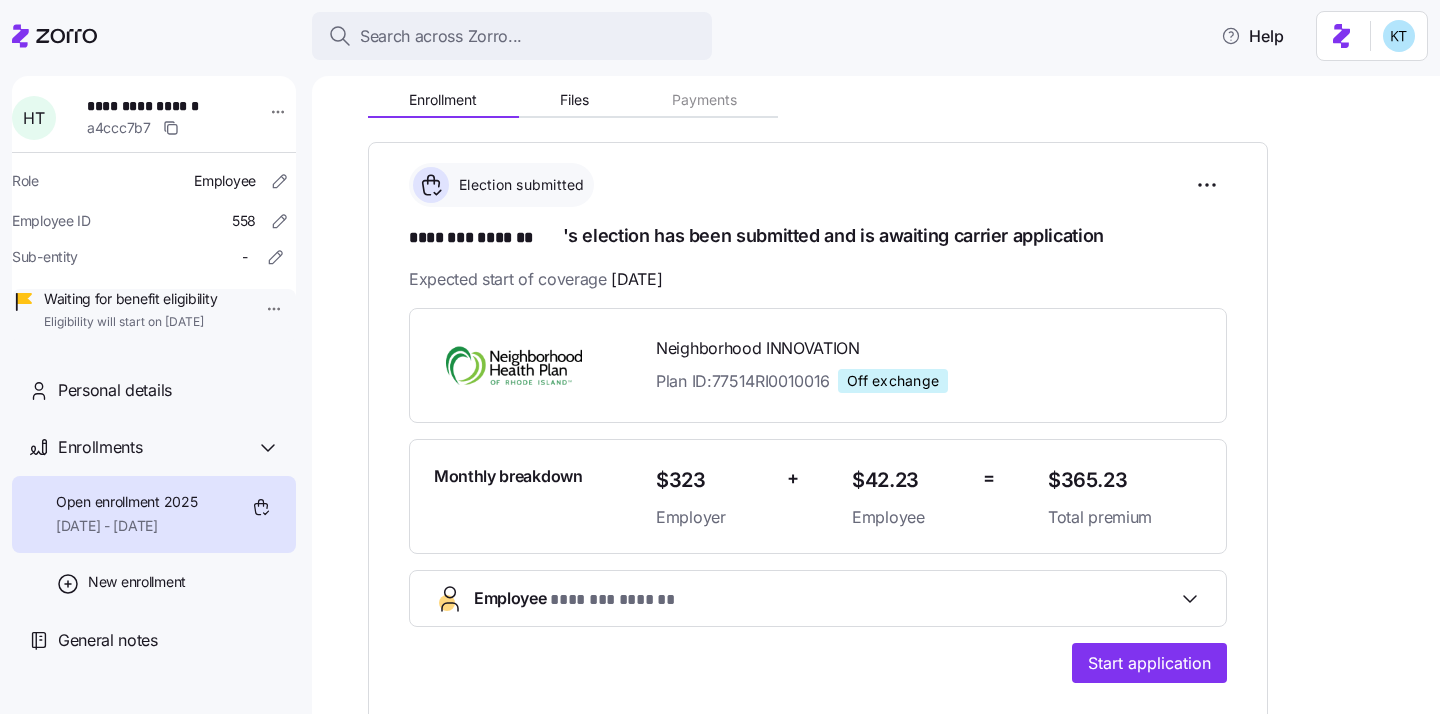 click on "********   *******" at bounding box center [486, 238] 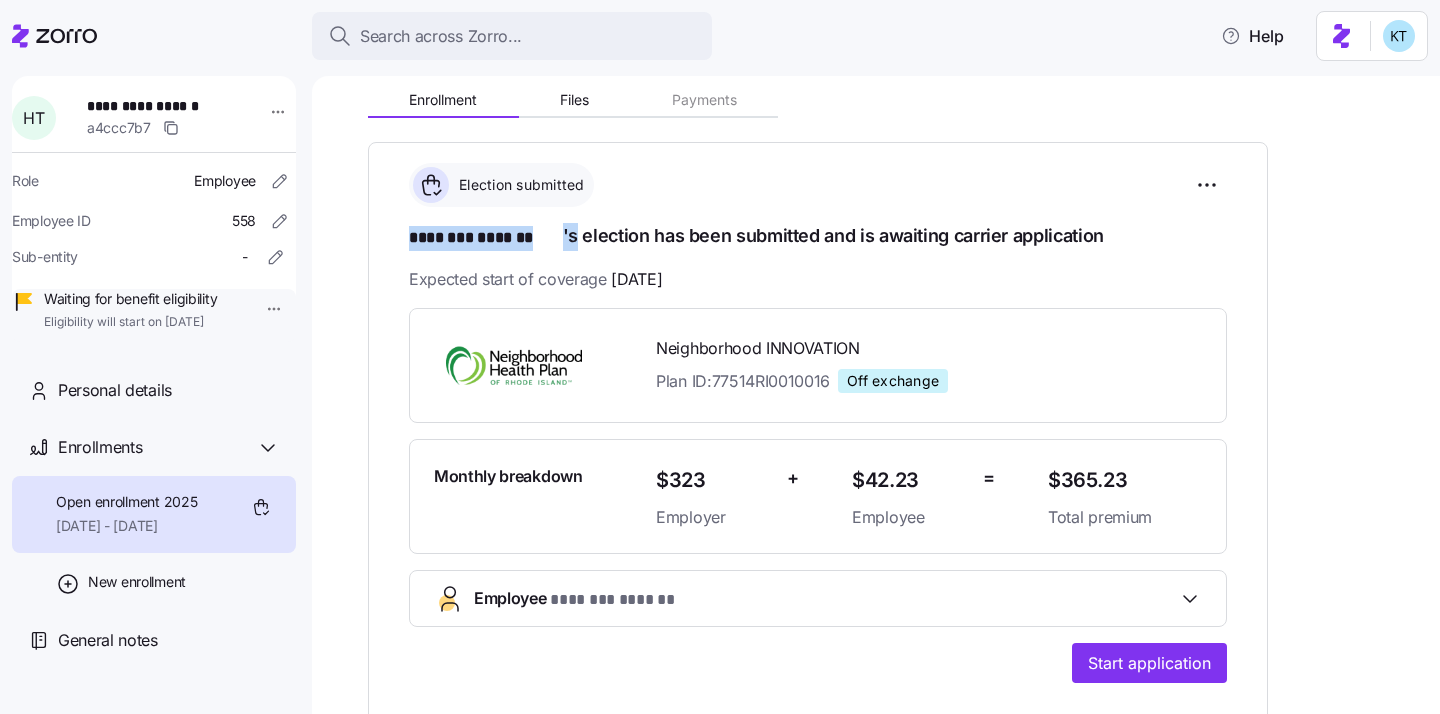 drag, startPoint x: 577, startPoint y: 234, endPoint x: 361, endPoint y: 247, distance: 216.39085 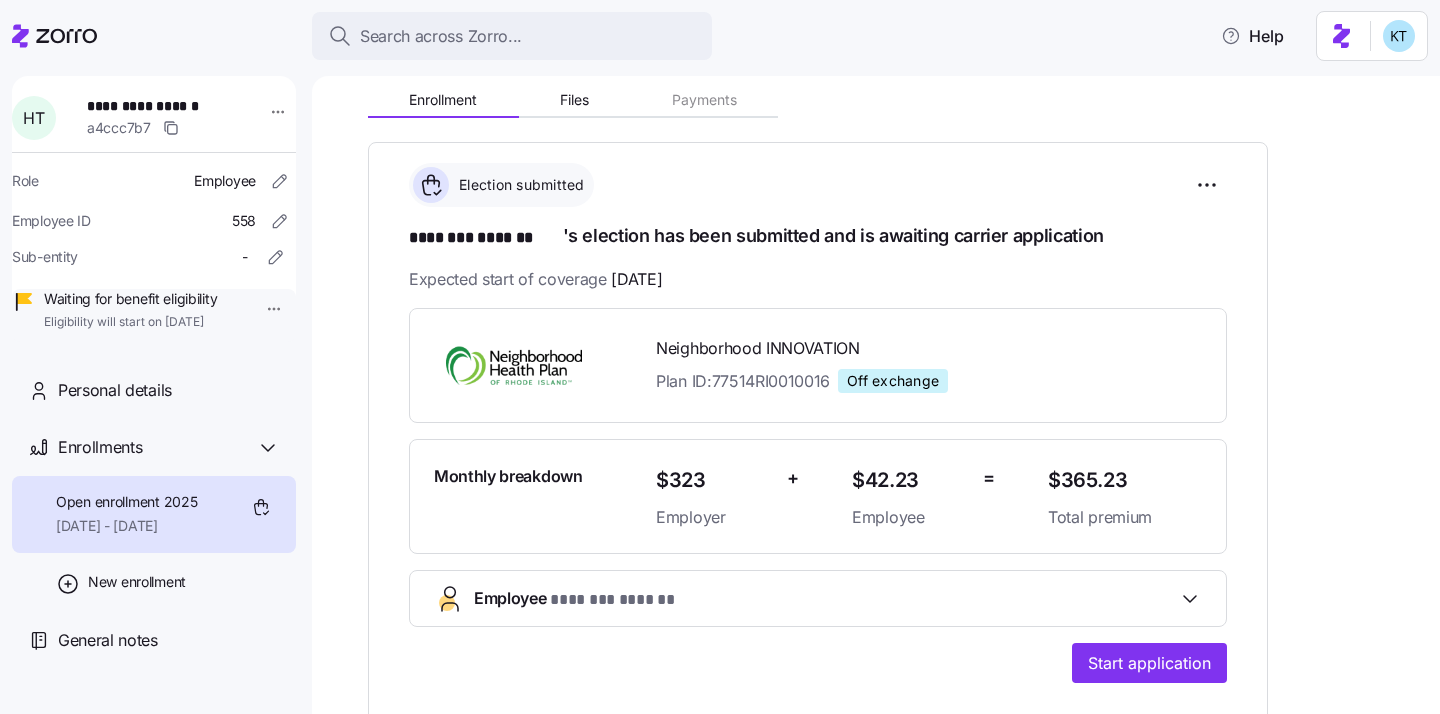 click on "**********" at bounding box center (876, 395) 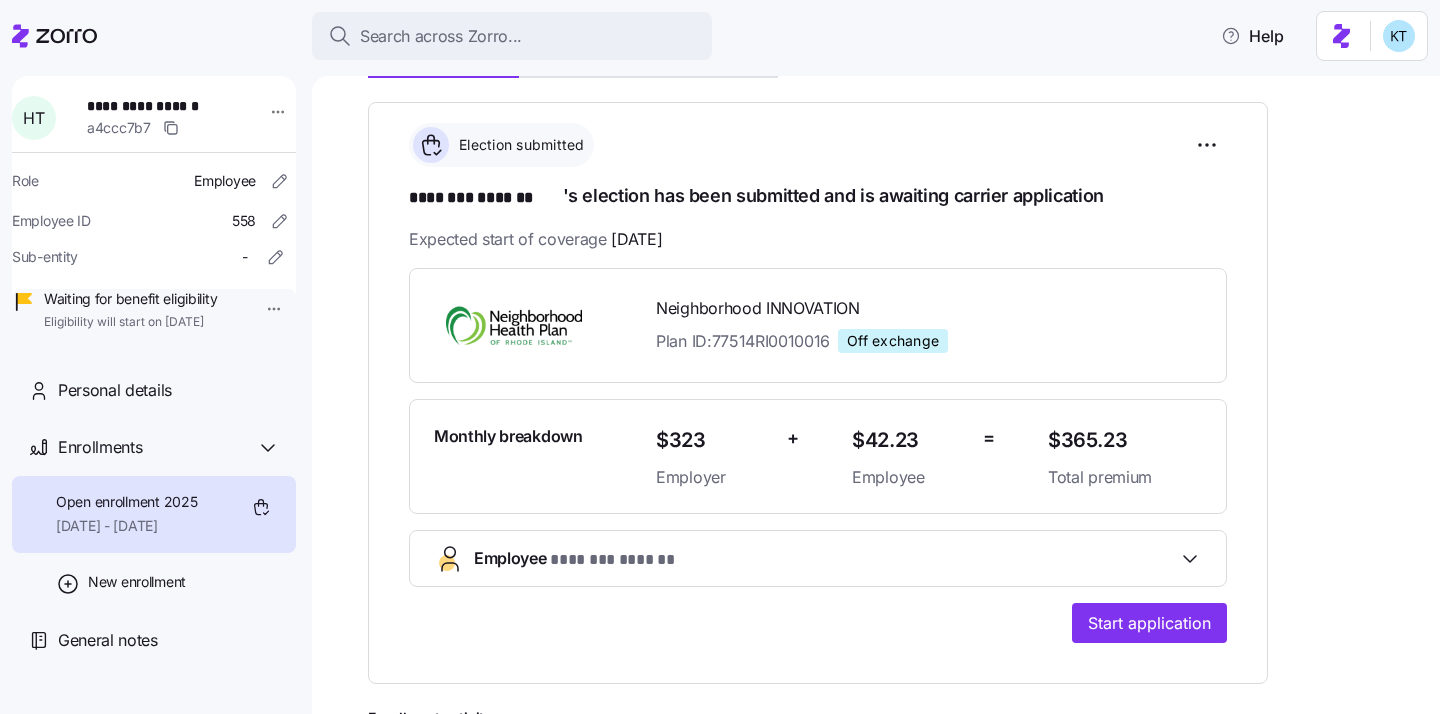 scroll, scrollTop: 255, scrollLeft: 0, axis: vertical 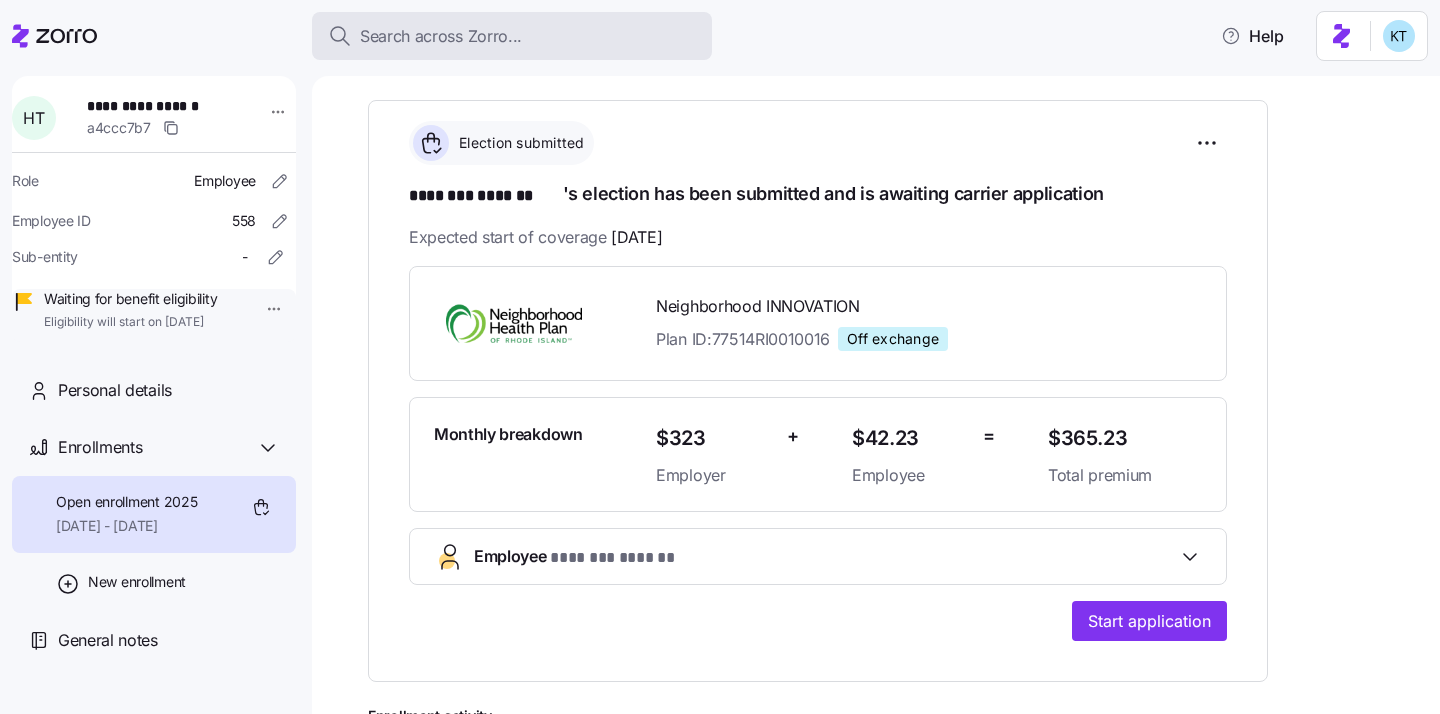 click on "Search across Zorro..." at bounding box center [441, 36] 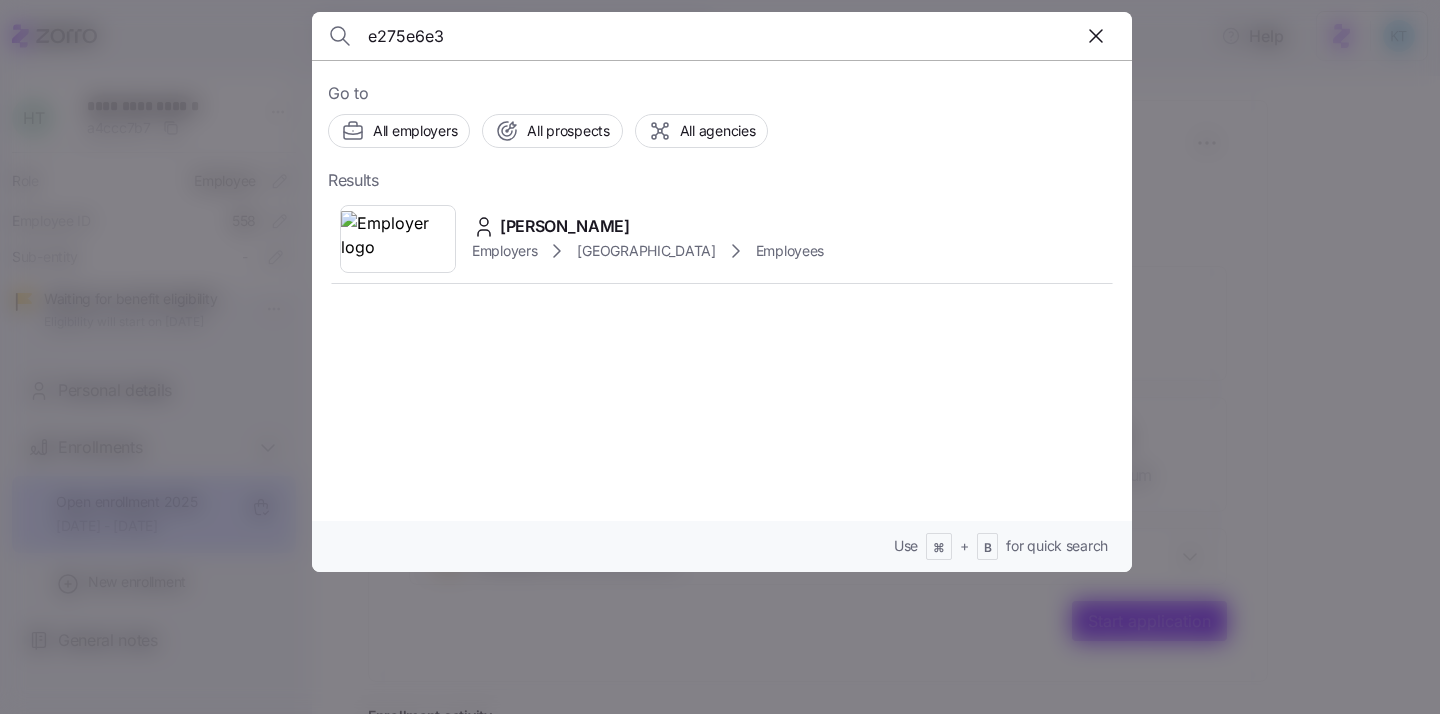 type on "e275e6e3" 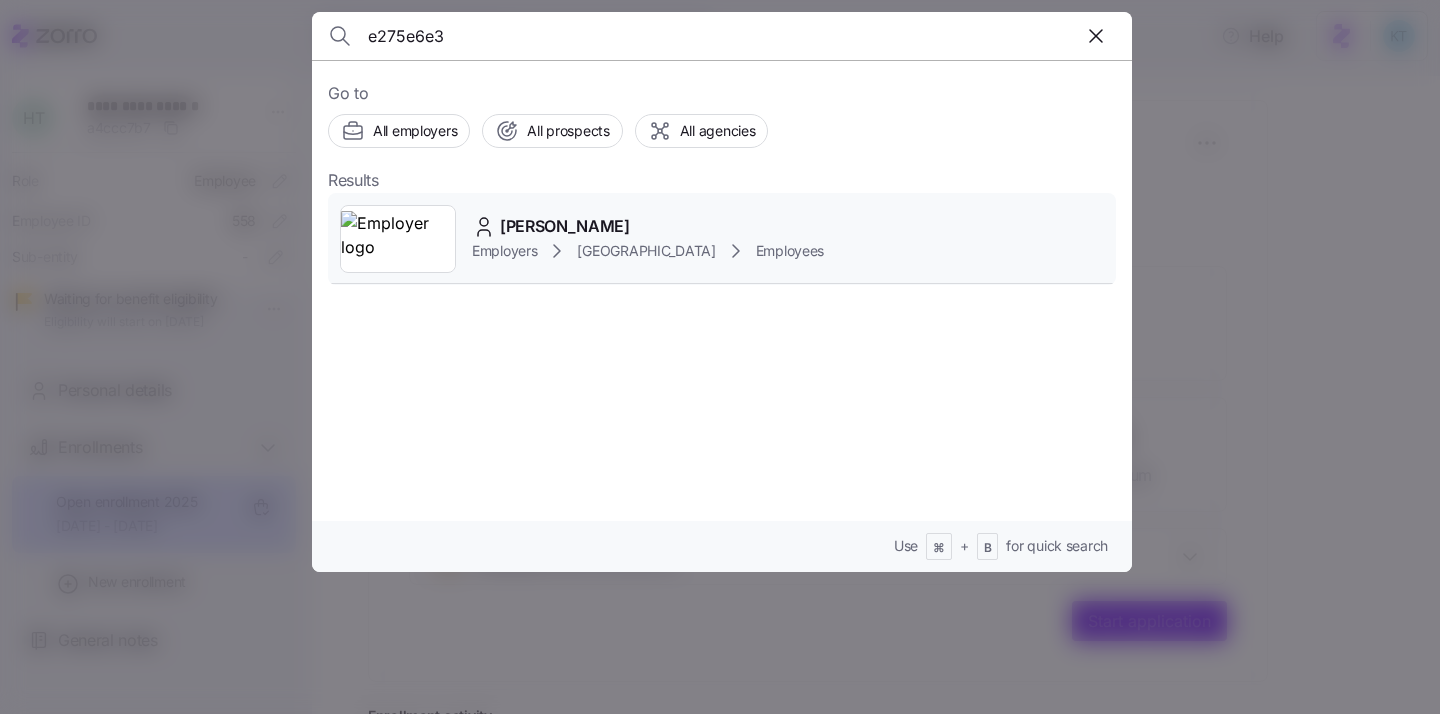 click on "[PERSON_NAME]" at bounding box center (565, 226) 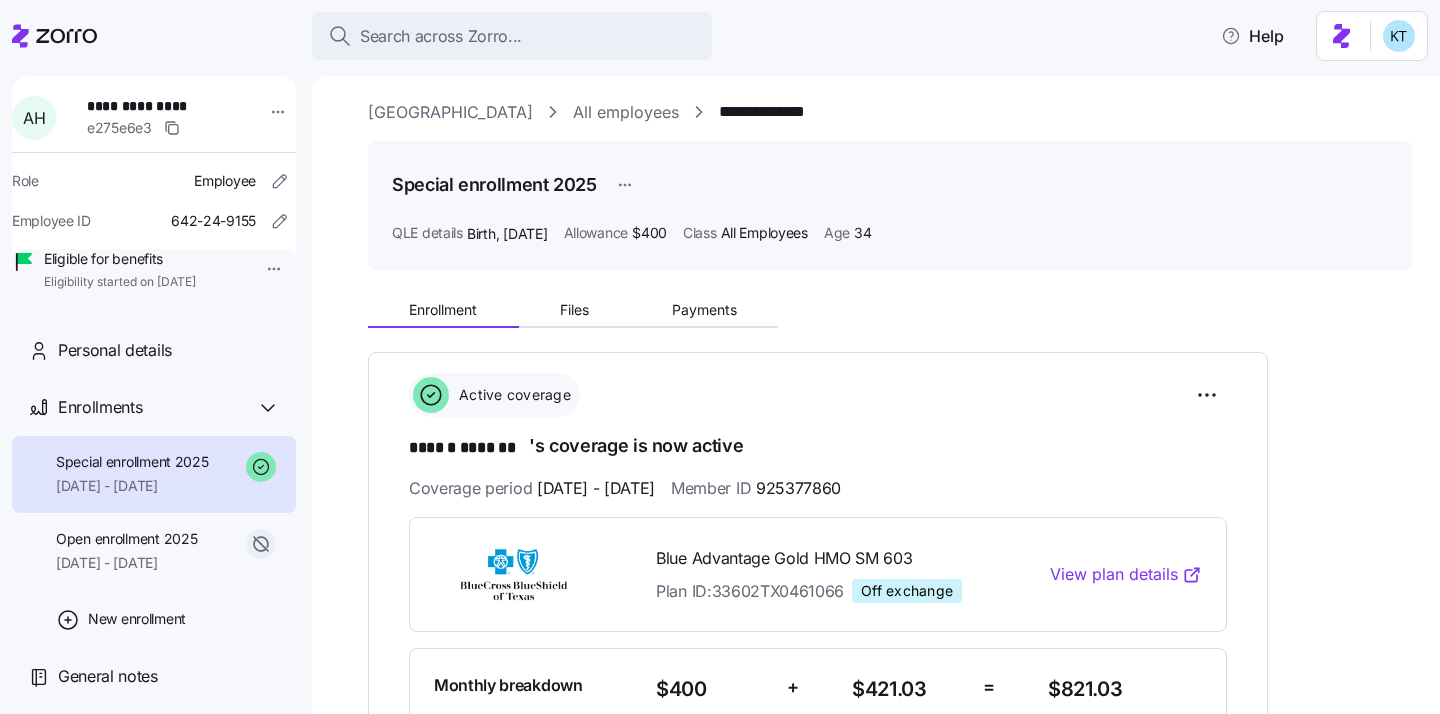 scroll, scrollTop: 30, scrollLeft: 0, axis: vertical 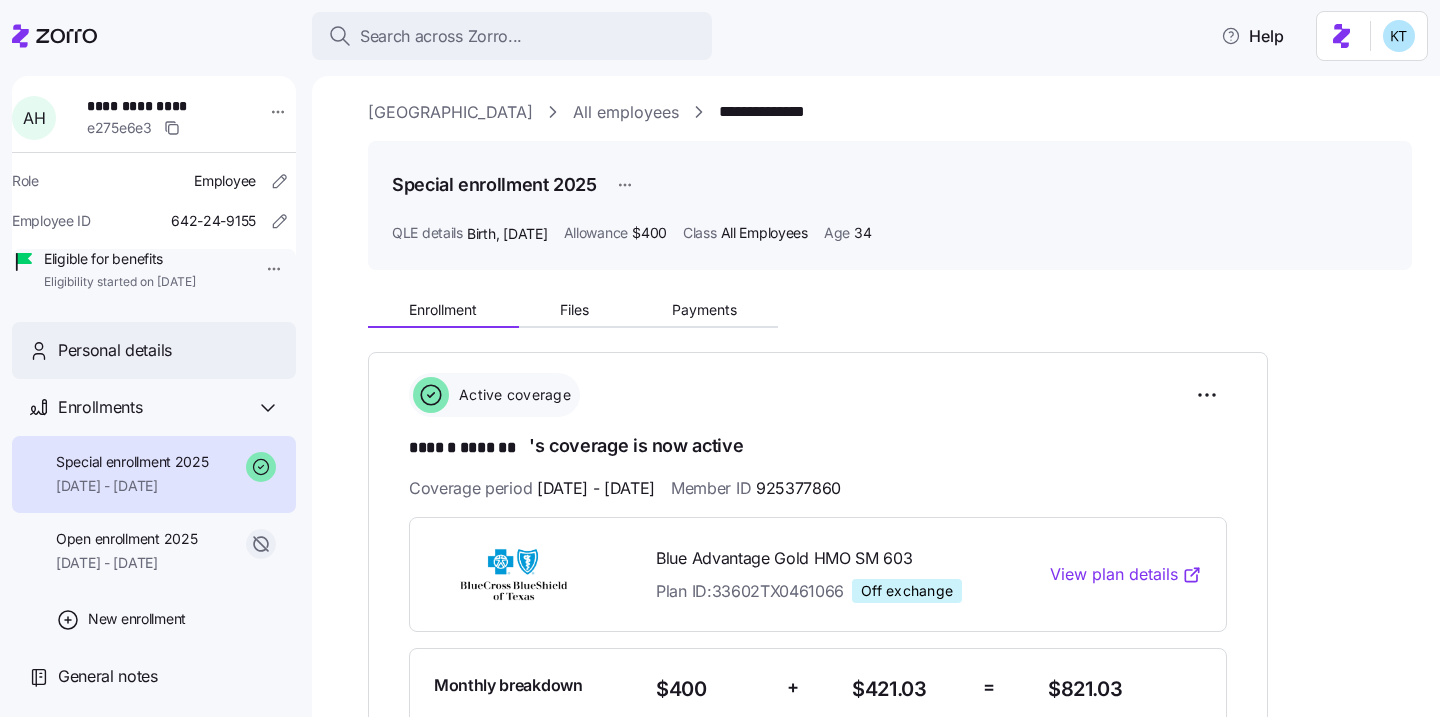 click on "Personal details" at bounding box center [115, 350] 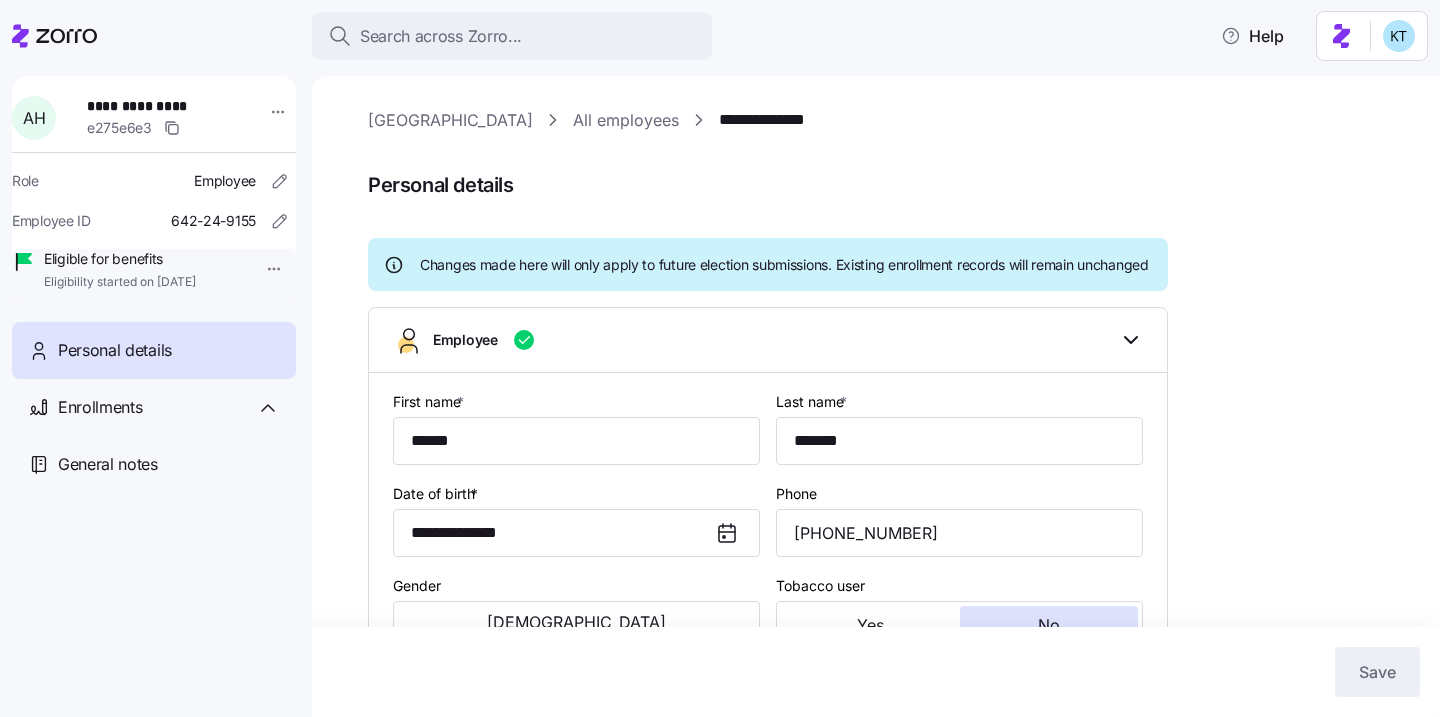 type on "All Employees" 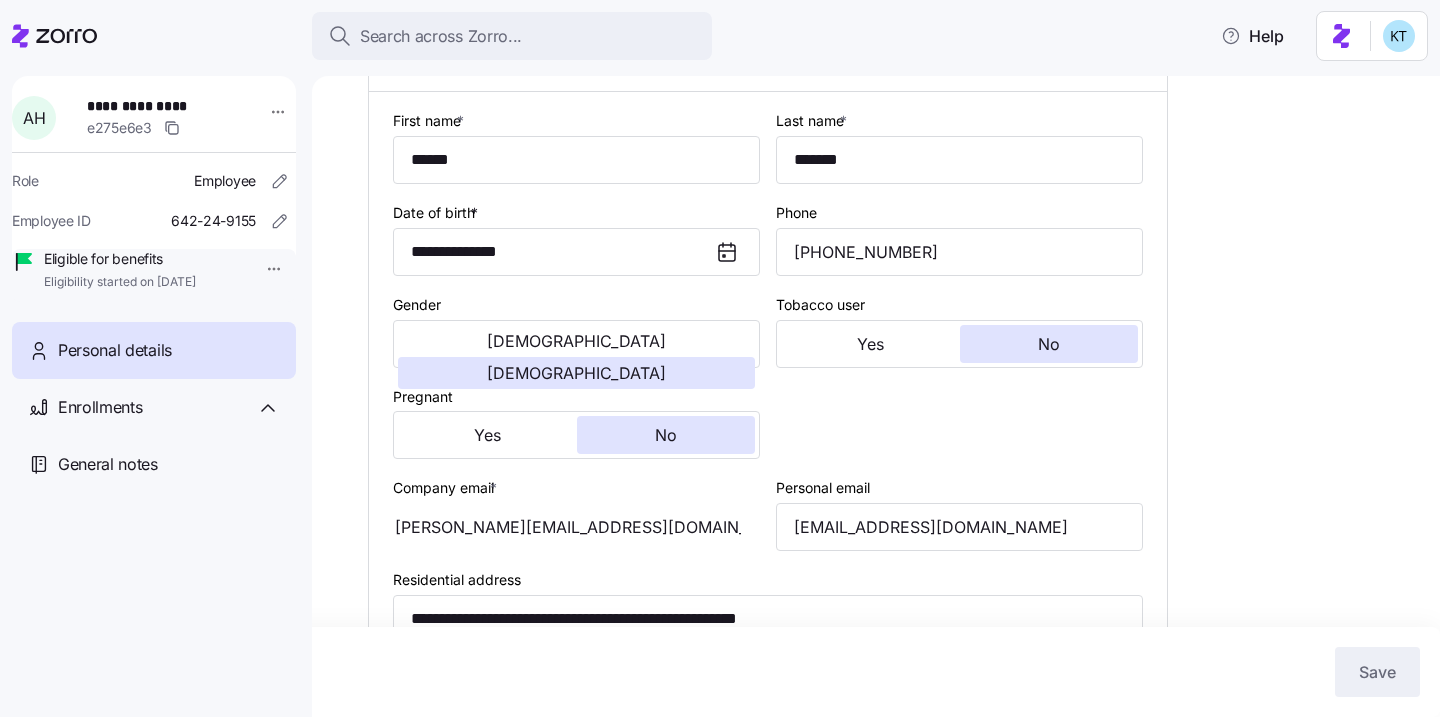 scroll, scrollTop: 513, scrollLeft: 0, axis: vertical 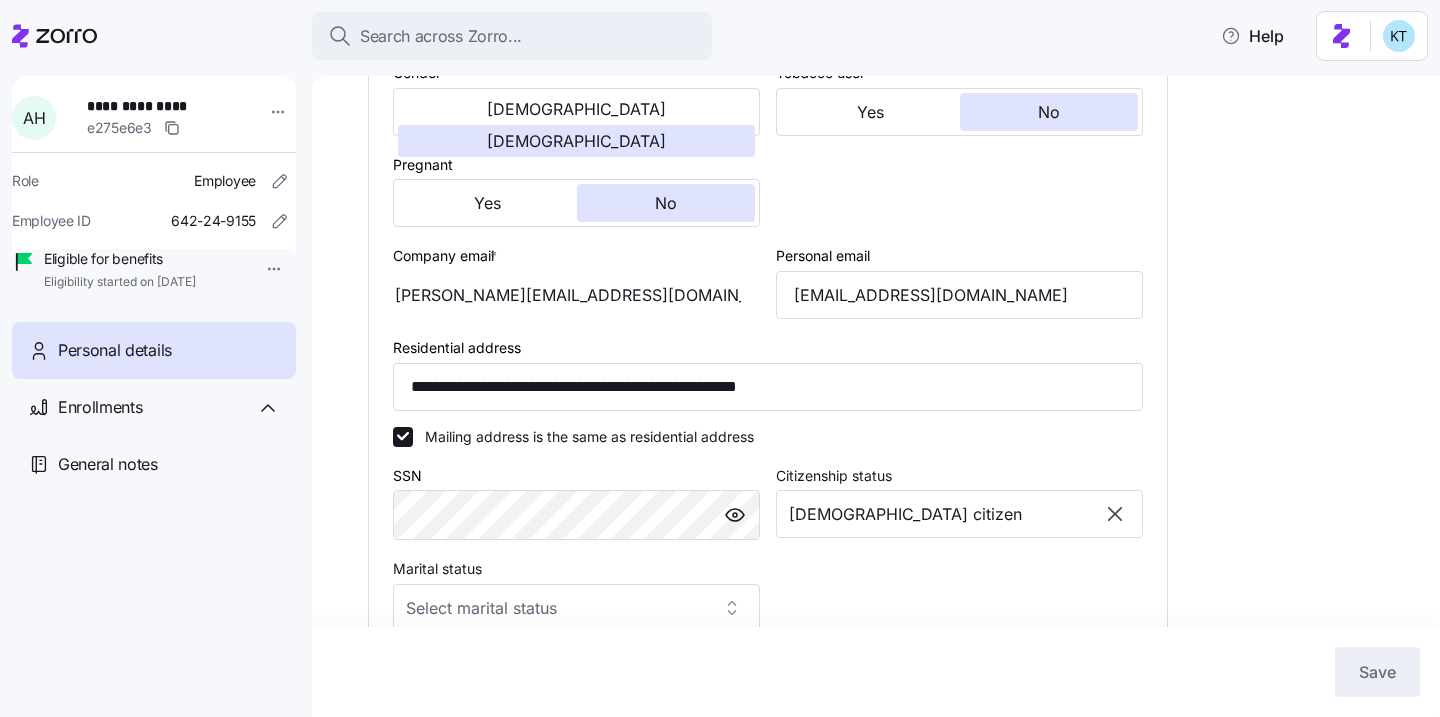 click at bounding box center [735, 515] 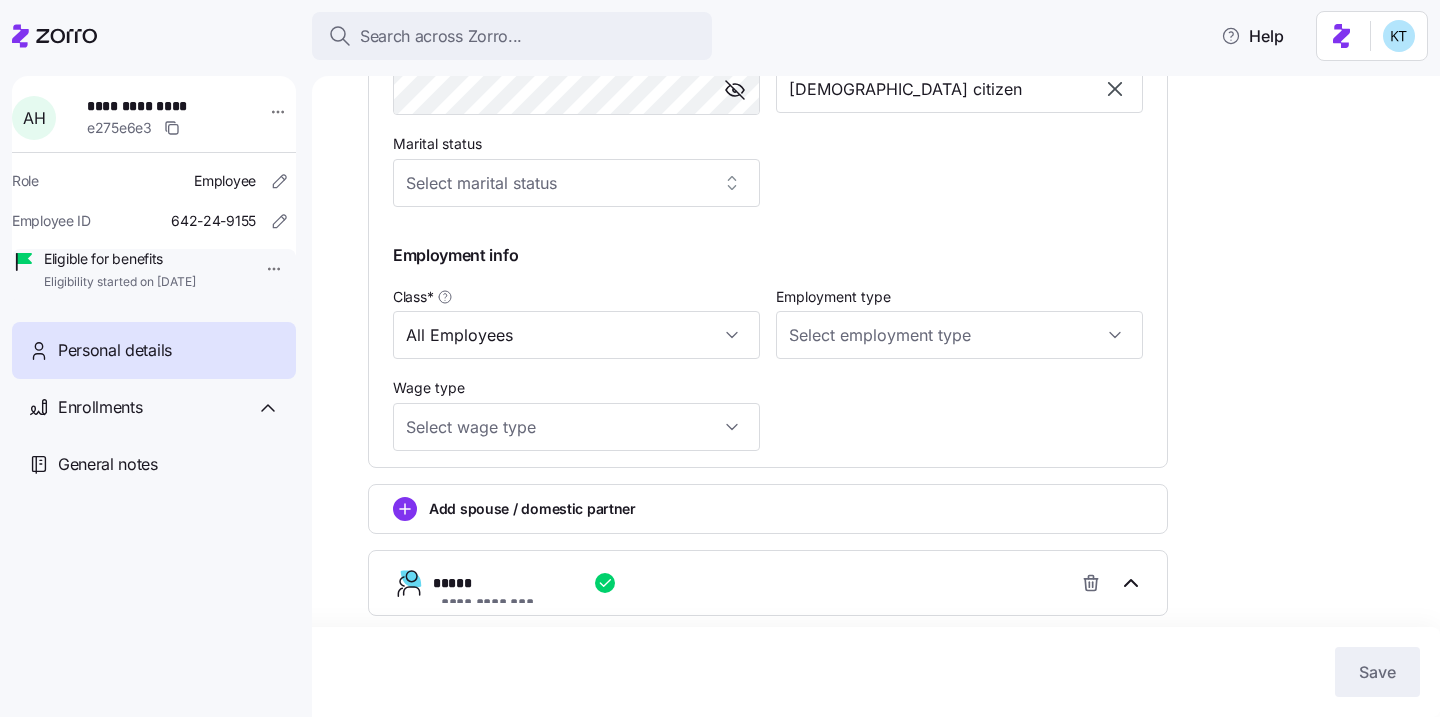 scroll, scrollTop: 1030, scrollLeft: 0, axis: vertical 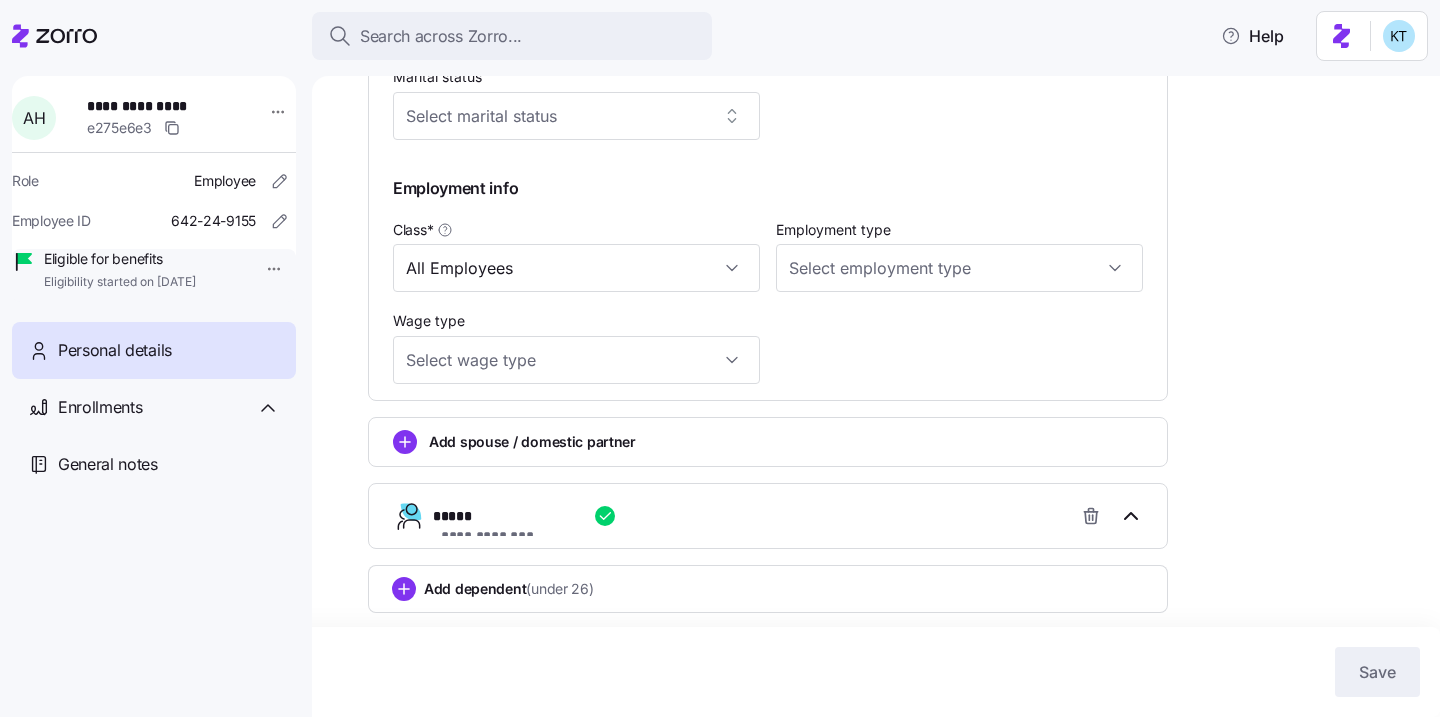 click on "Add spouse / domestic partner" at bounding box center (532, 442) 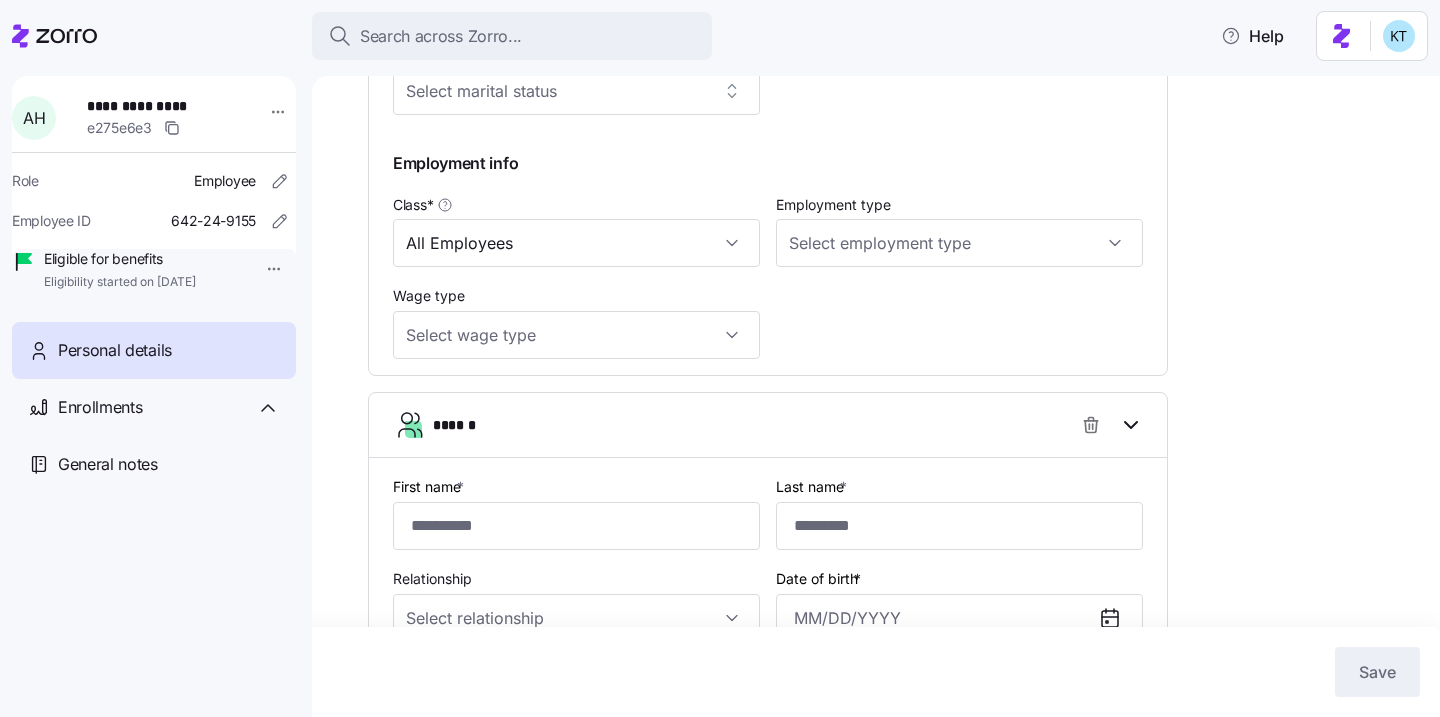 click on "******" at bounding box center [776, 425] 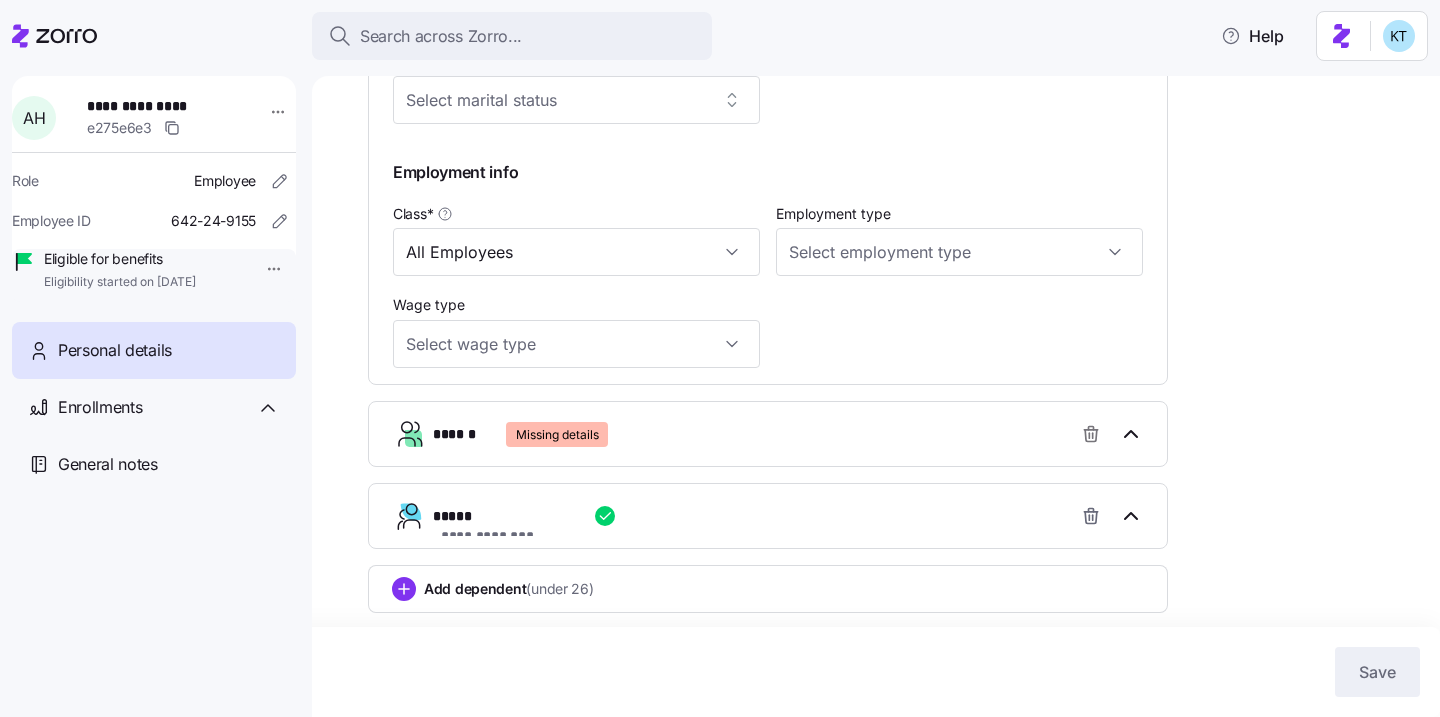 scroll, scrollTop: 1046, scrollLeft: 0, axis: vertical 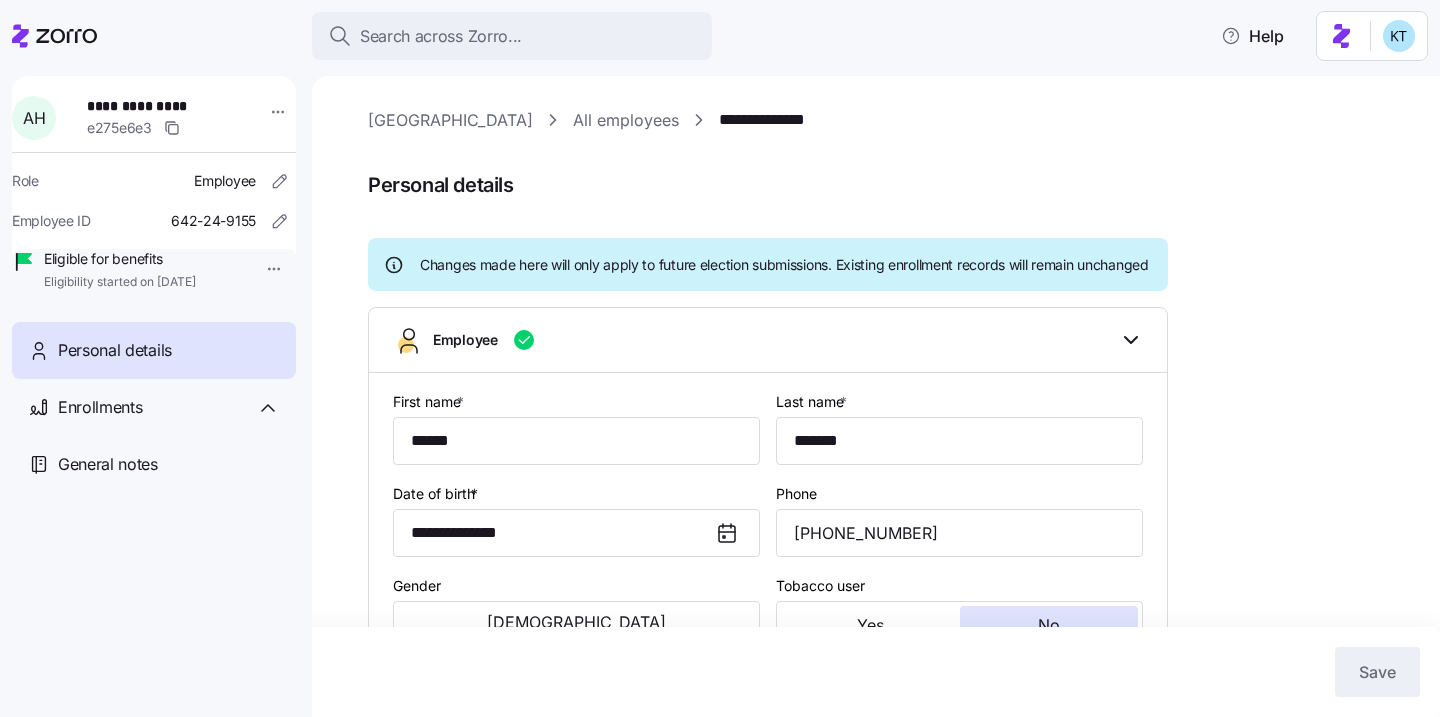 click on "Eligibility started on [DATE]" at bounding box center (120, 282) 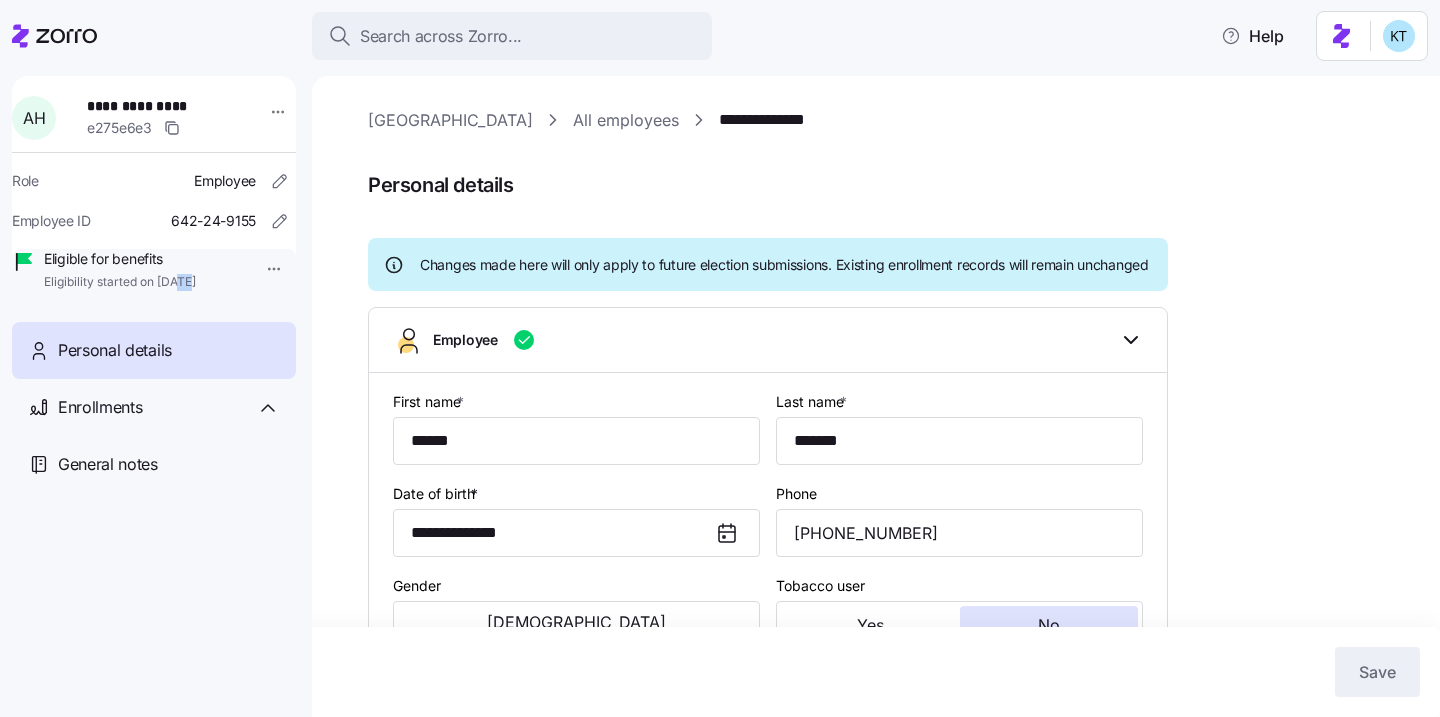 click on "Eligibility started on [DATE]" at bounding box center [120, 282] 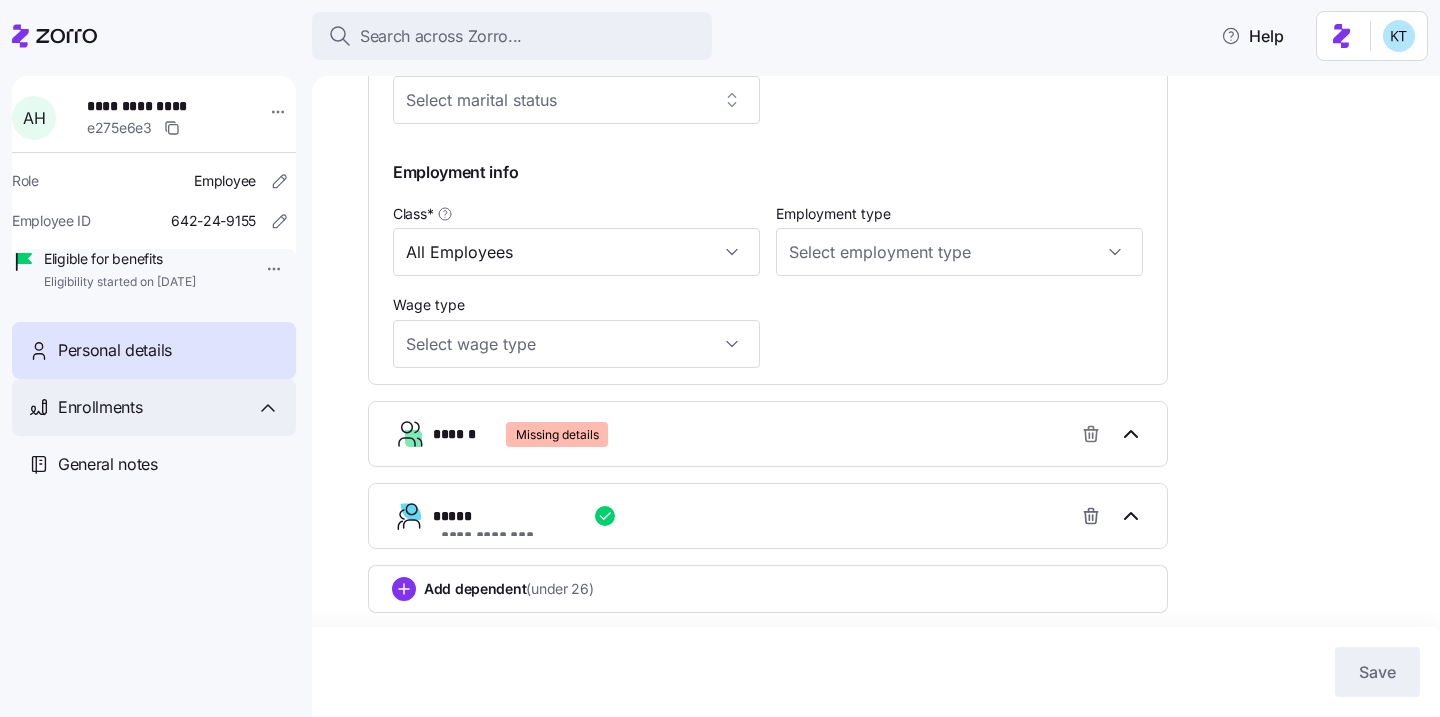 click on "Enrollments" at bounding box center [100, 407] 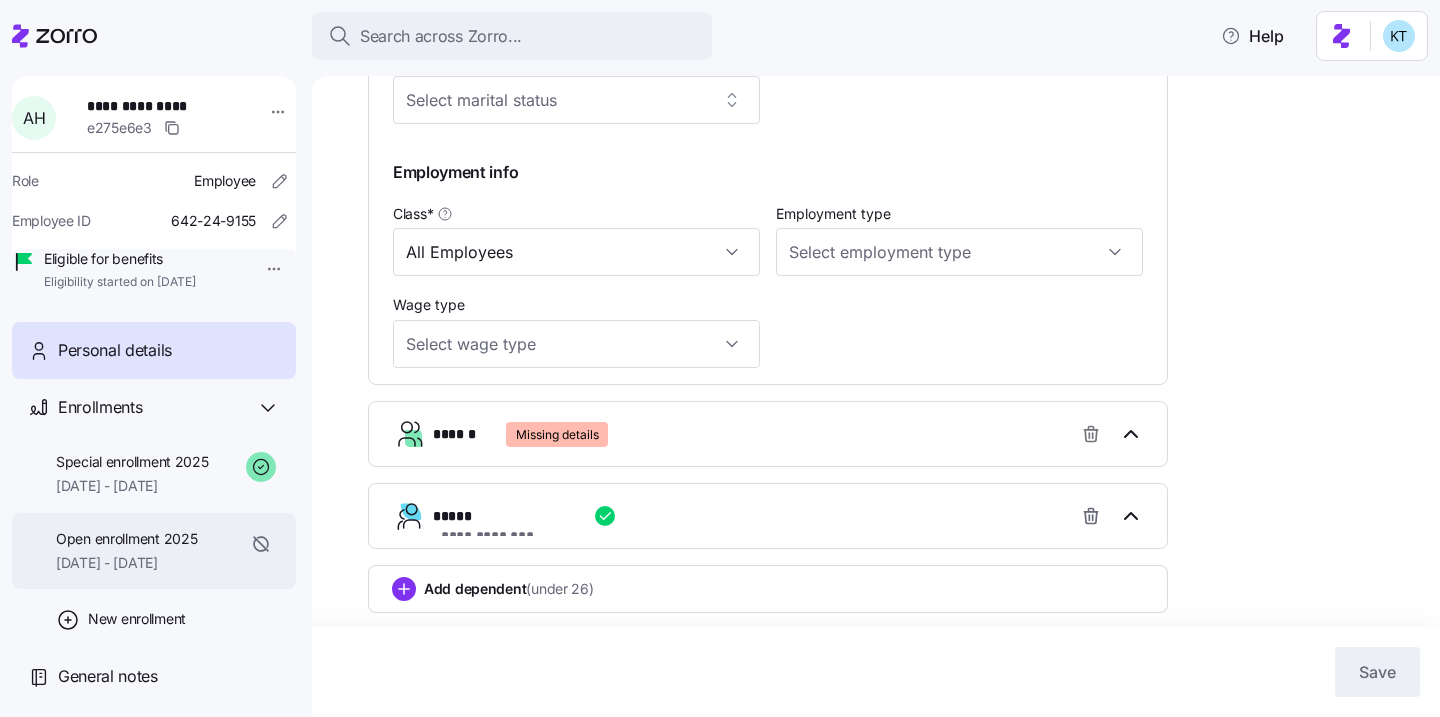 click on "Open enrollment 2025 [DATE] - [DATE]" at bounding box center [154, 551] 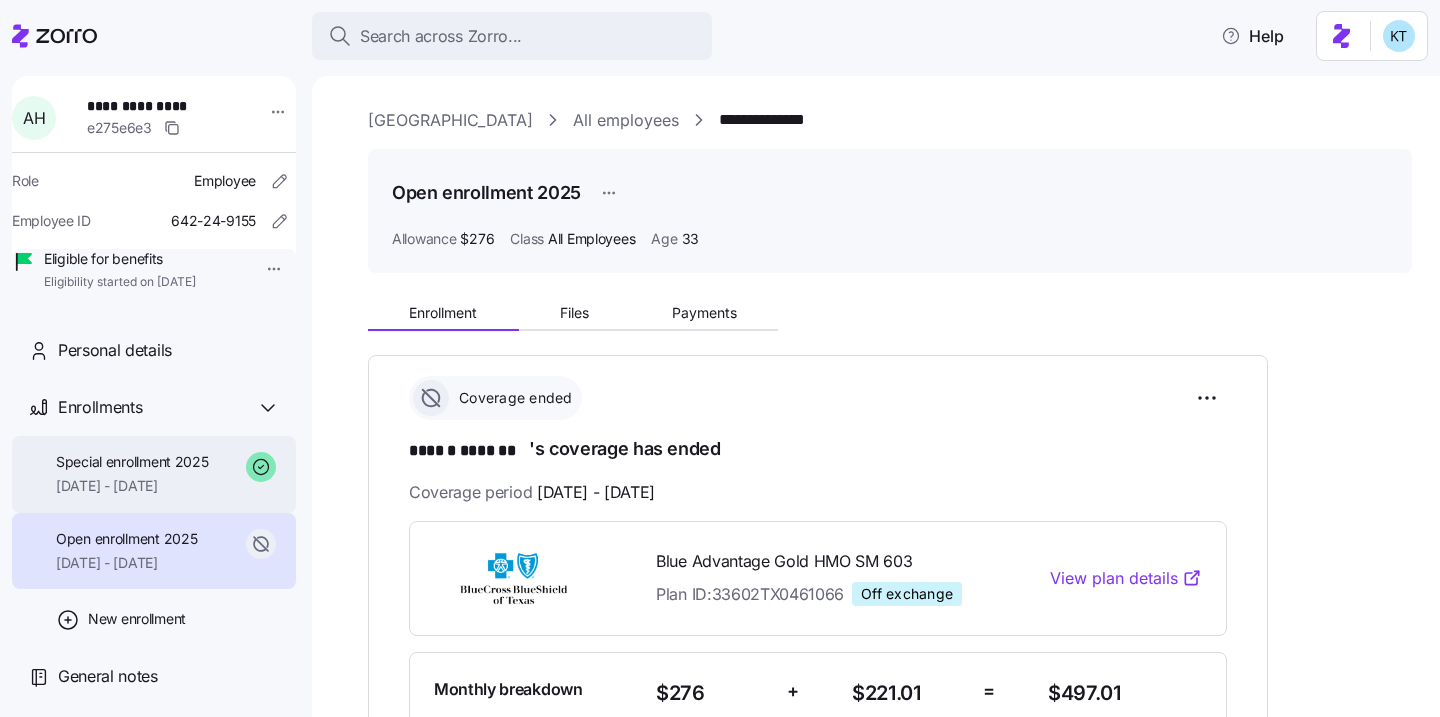 click on "[DATE] - [DATE]" at bounding box center [132, 486] 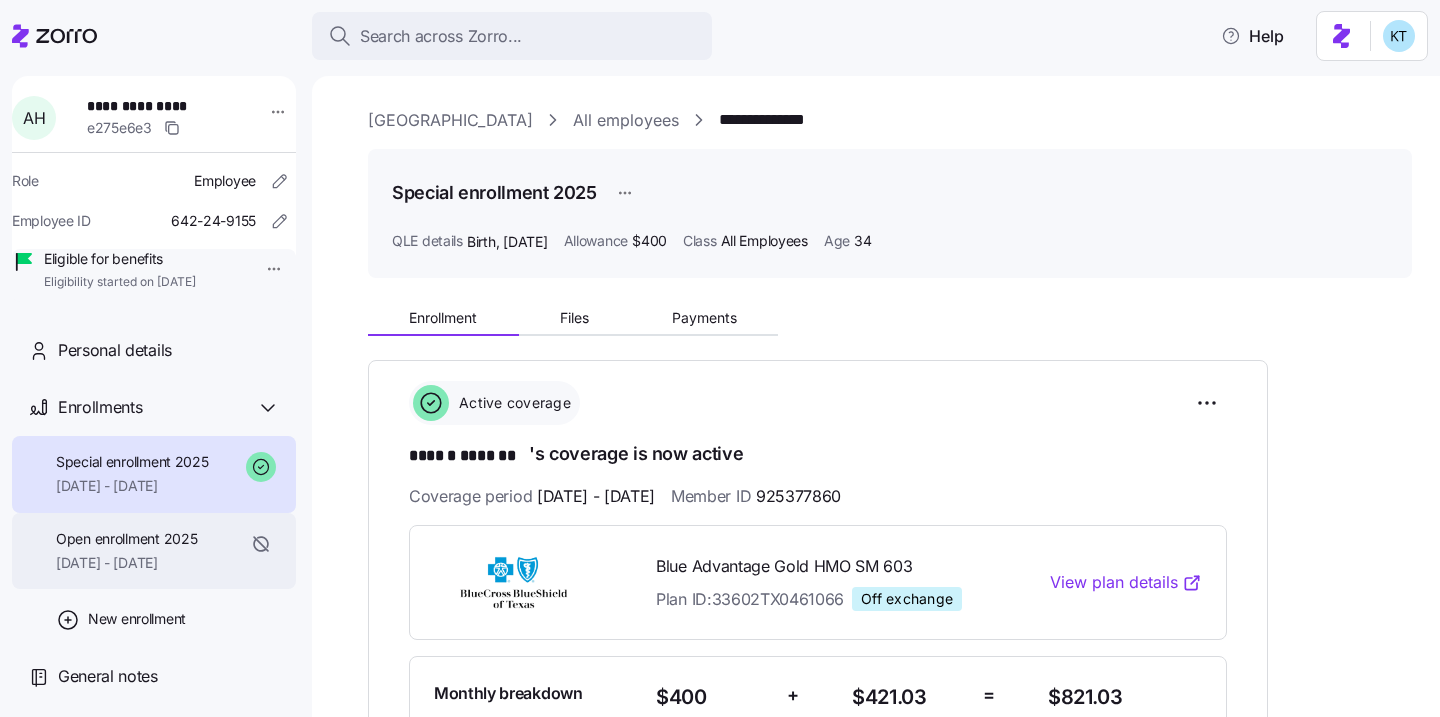 click on "Open enrollment 2025" at bounding box center [126, 539] 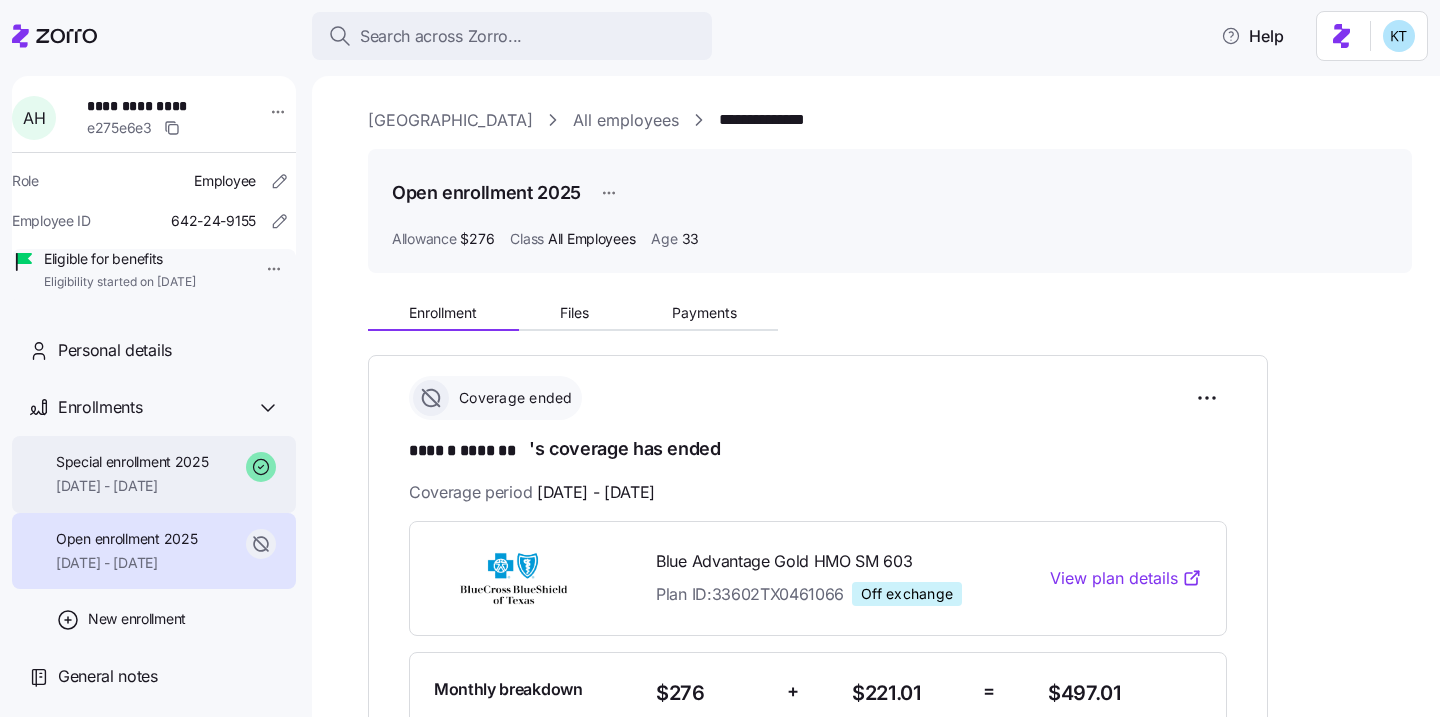 click on "[DATE] - [DATE]" at bounding box center (132, 486) 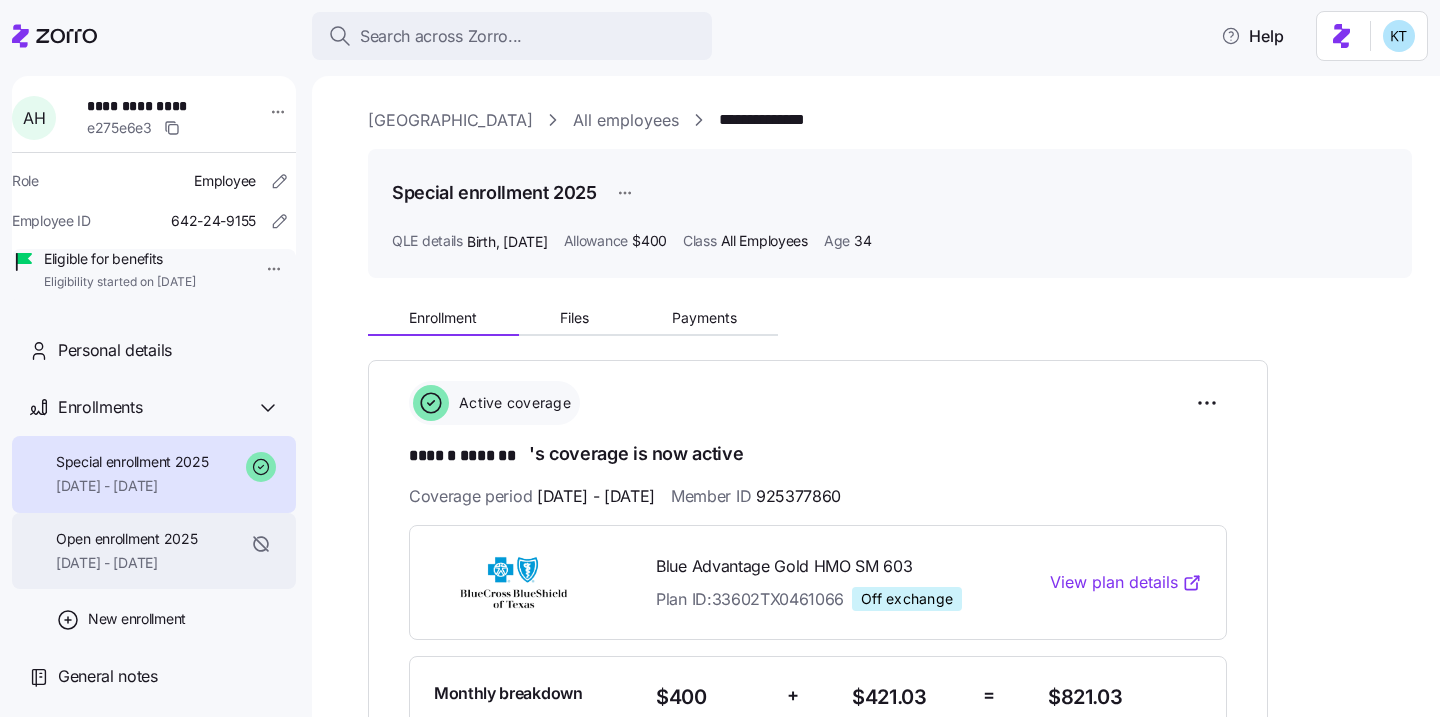 click on "Open enrollment 2025 [DATE] - [DATE]" at bounding box center [126, 551] 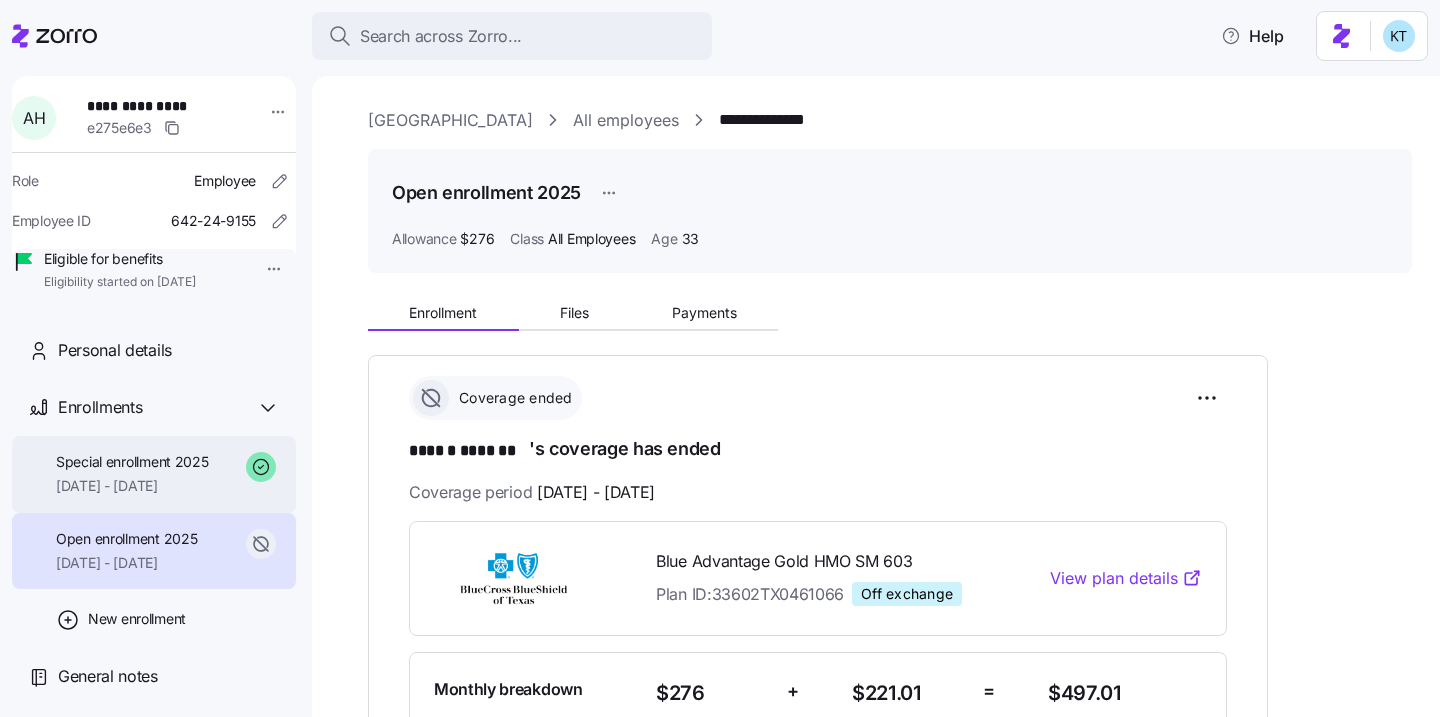 click on "Special enrollment 2025" at bounding box center [132, 462] 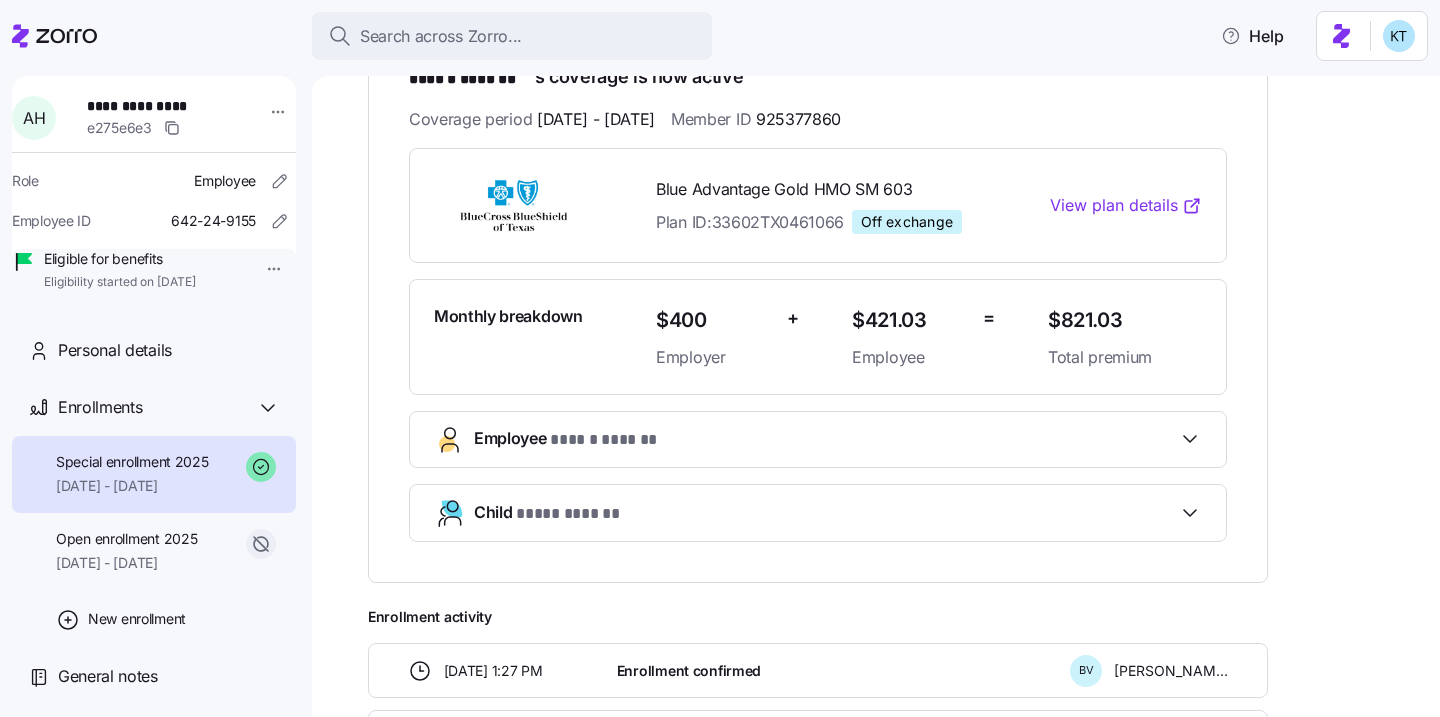 scroll, scrollTop: 362, scrollLeft: 0, axis: vertical 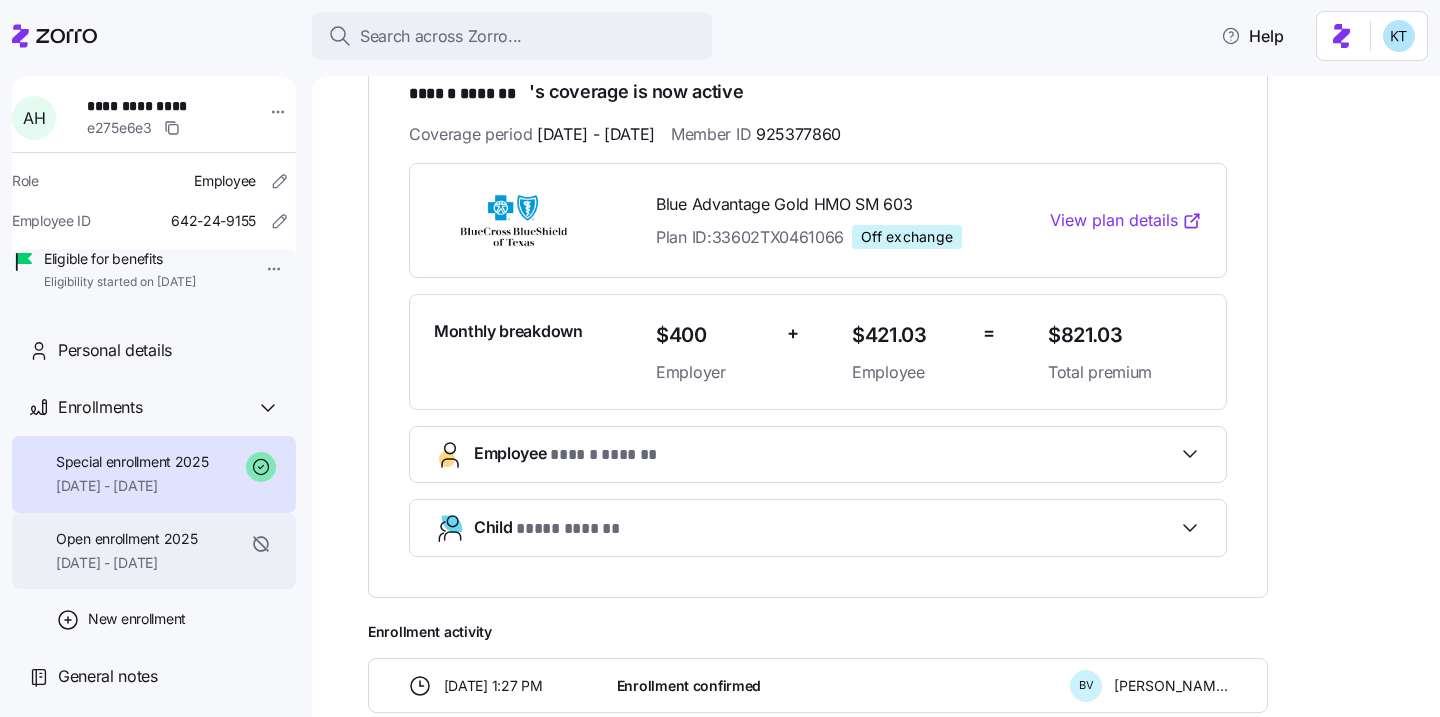 click on "[DATE] - [DATE]" at bounding box center [126, 563] 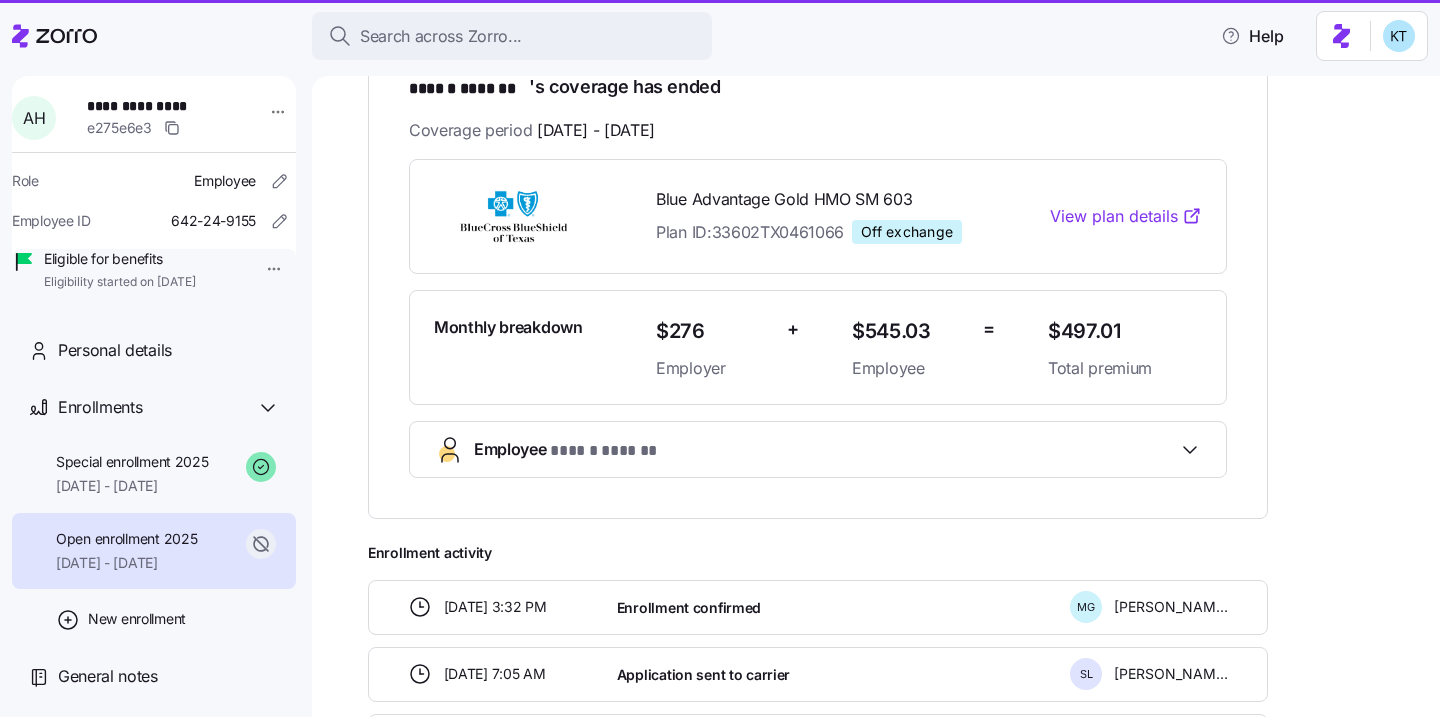scroll, scrollTop: 358, scrollLeft: 0, axis: vertical 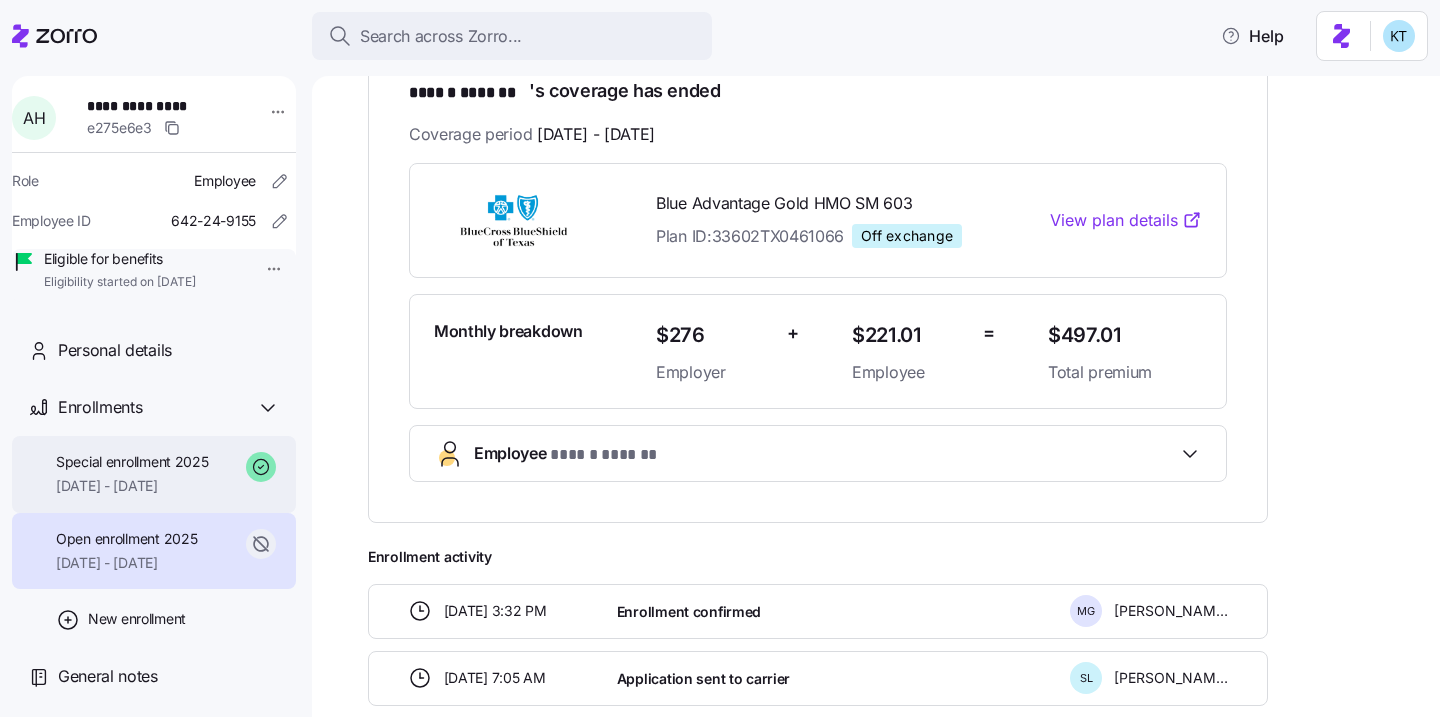 click on "[DATE] - [DATE]" at bounding box center (132, 486) 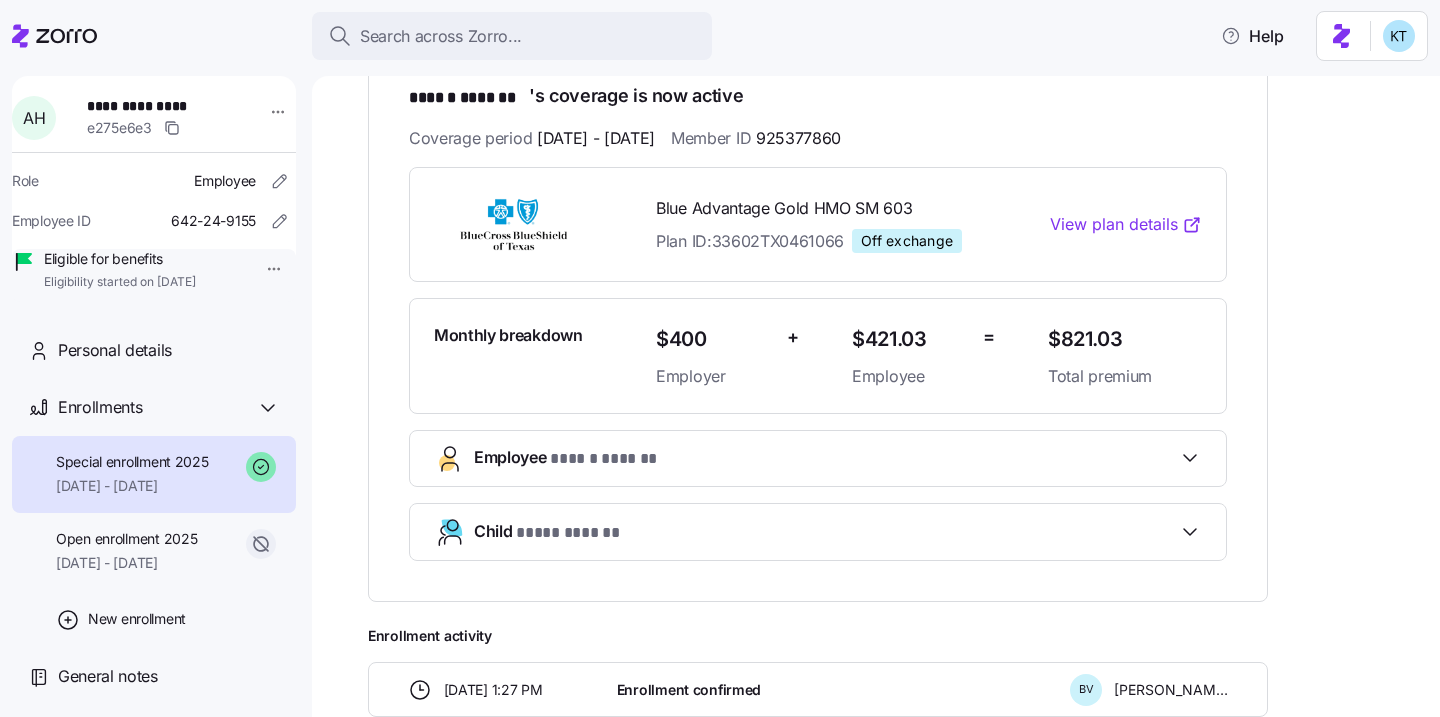 scroll, scrollTop: 362, scrollLeft: 0, axis: vertical 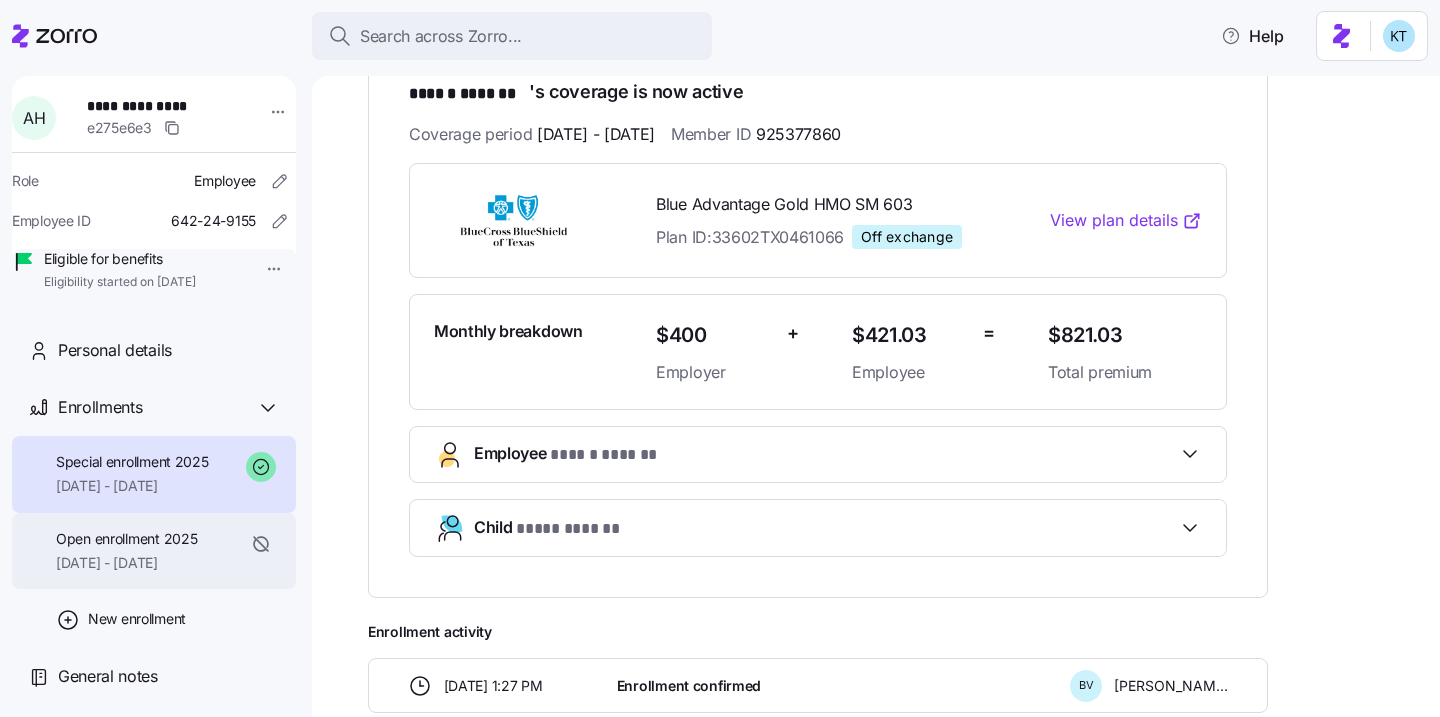 click on "Open enrollment 2025 [DATE] - [DATE]" at bounding box center [154, 551] 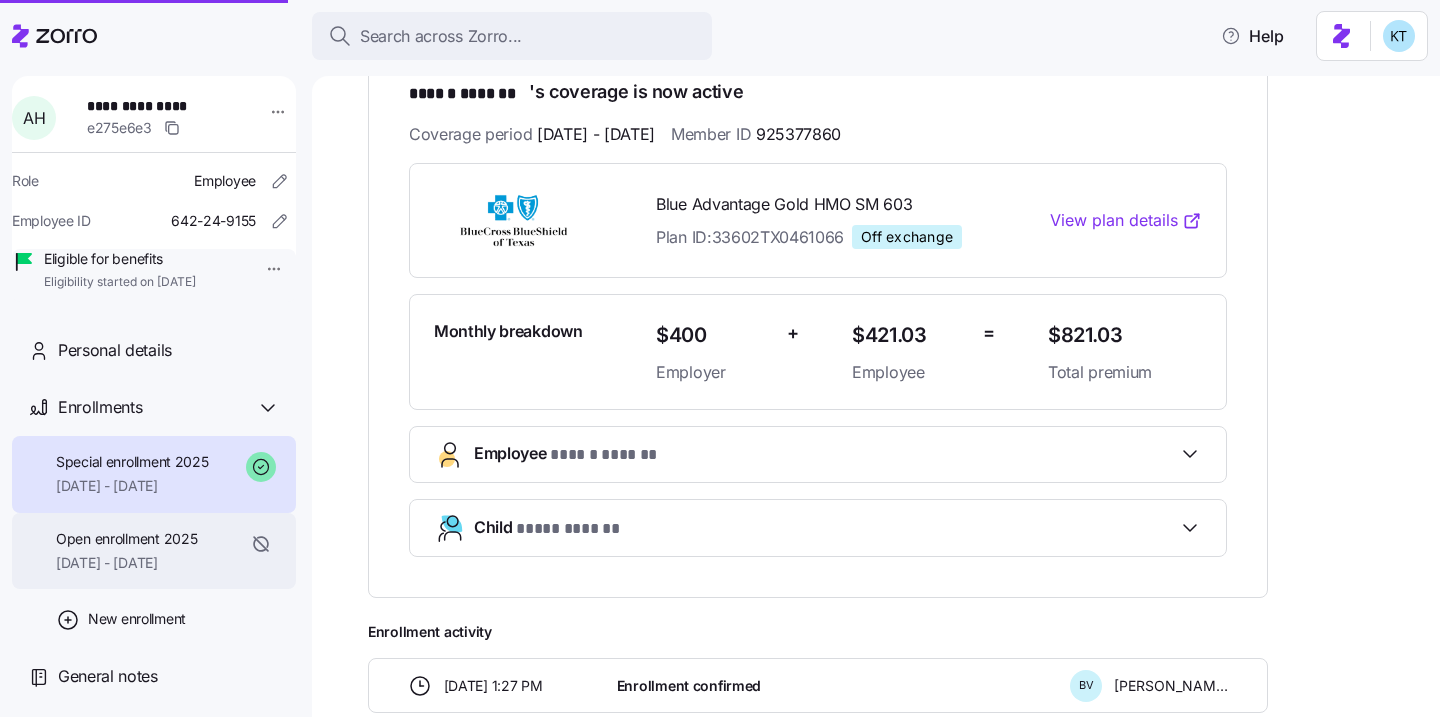 scroll, scrollTop: 358, scrollLeft: 0, axis: vertical 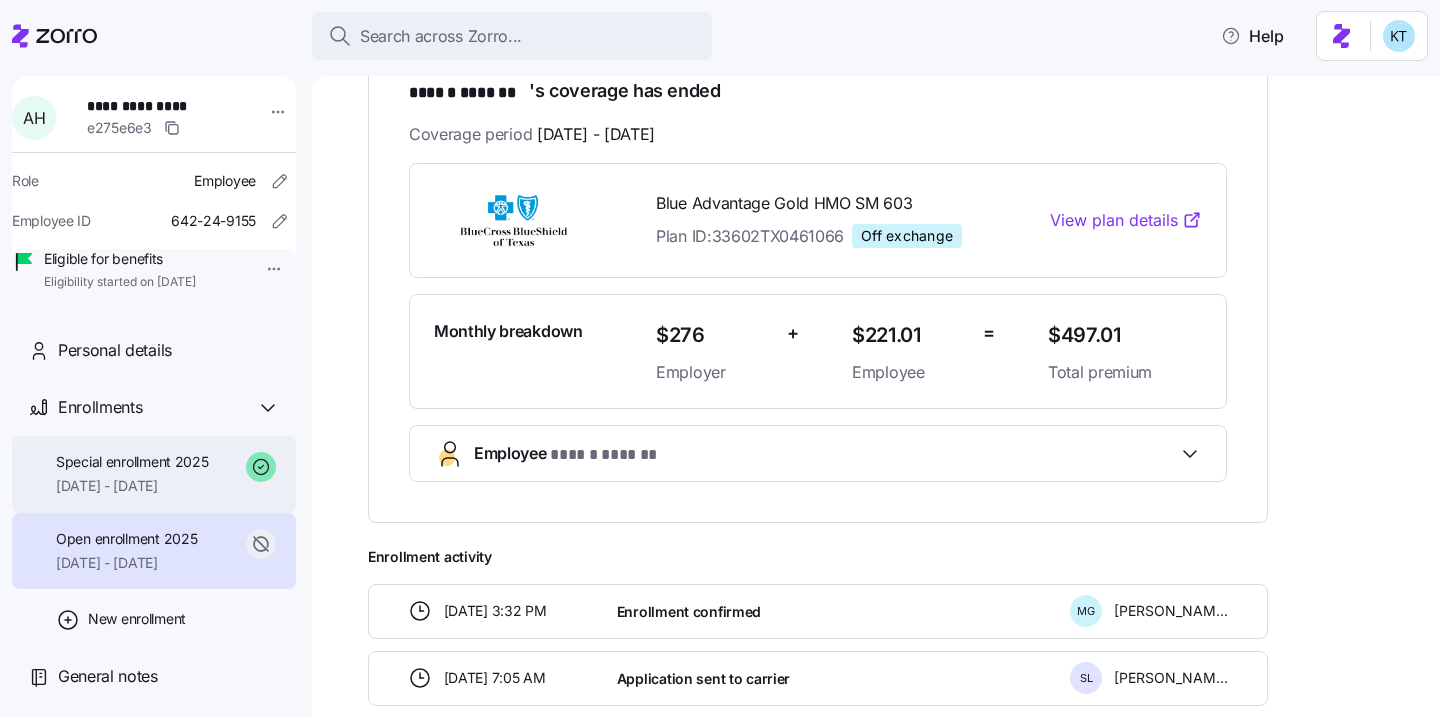 click on "[DATE] - [DATE]" at bounding box center (132, 486) 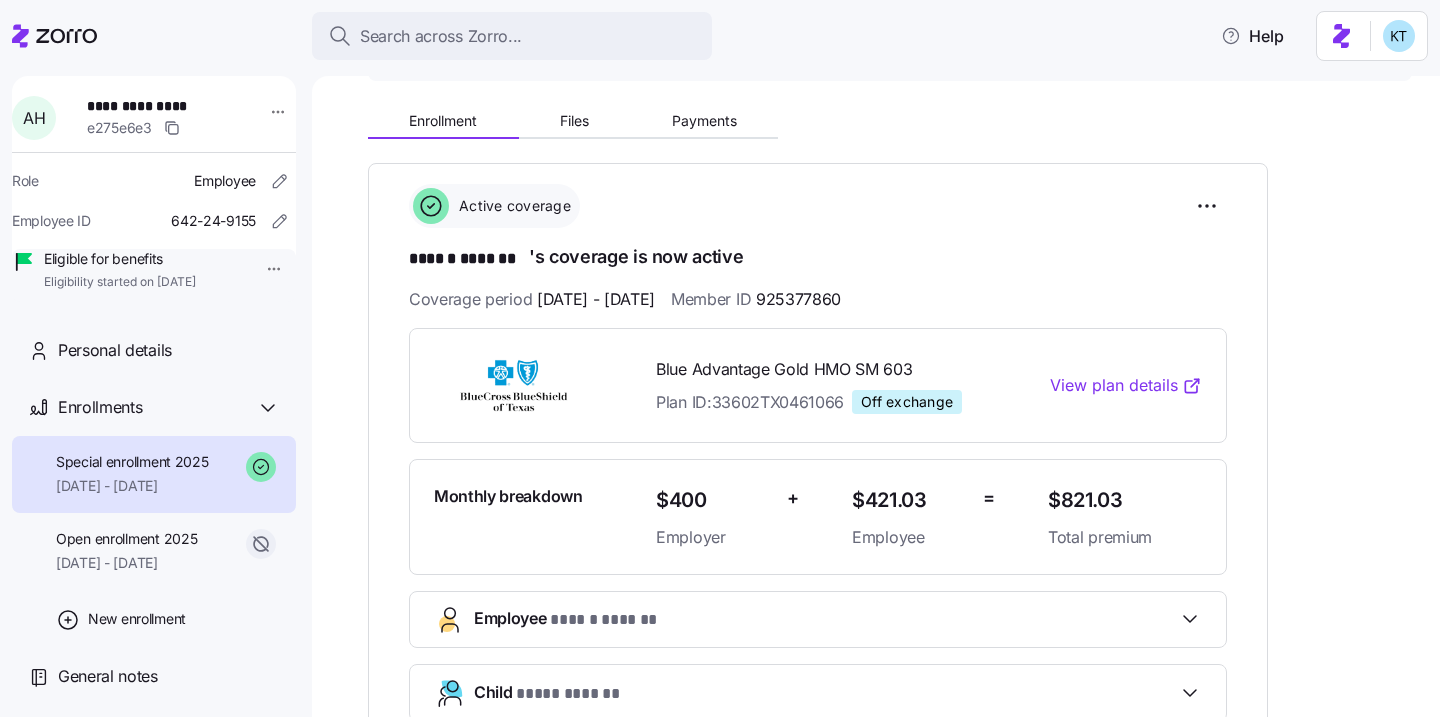 scroll, scrollTop: 199, scrollLeft: 0, axis: vertical 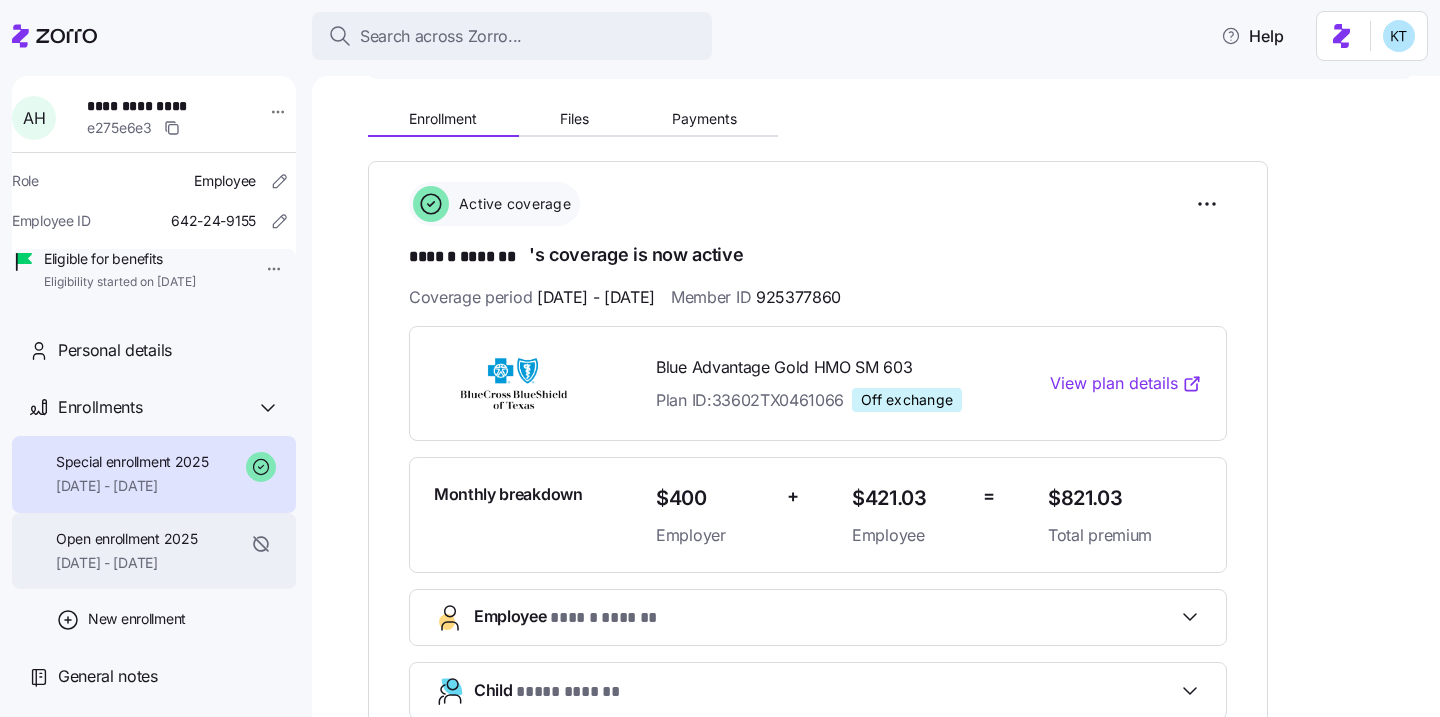 click on "Open enrollment 2025 [DATE] - [DATE]" at bounding box center (154, 551) 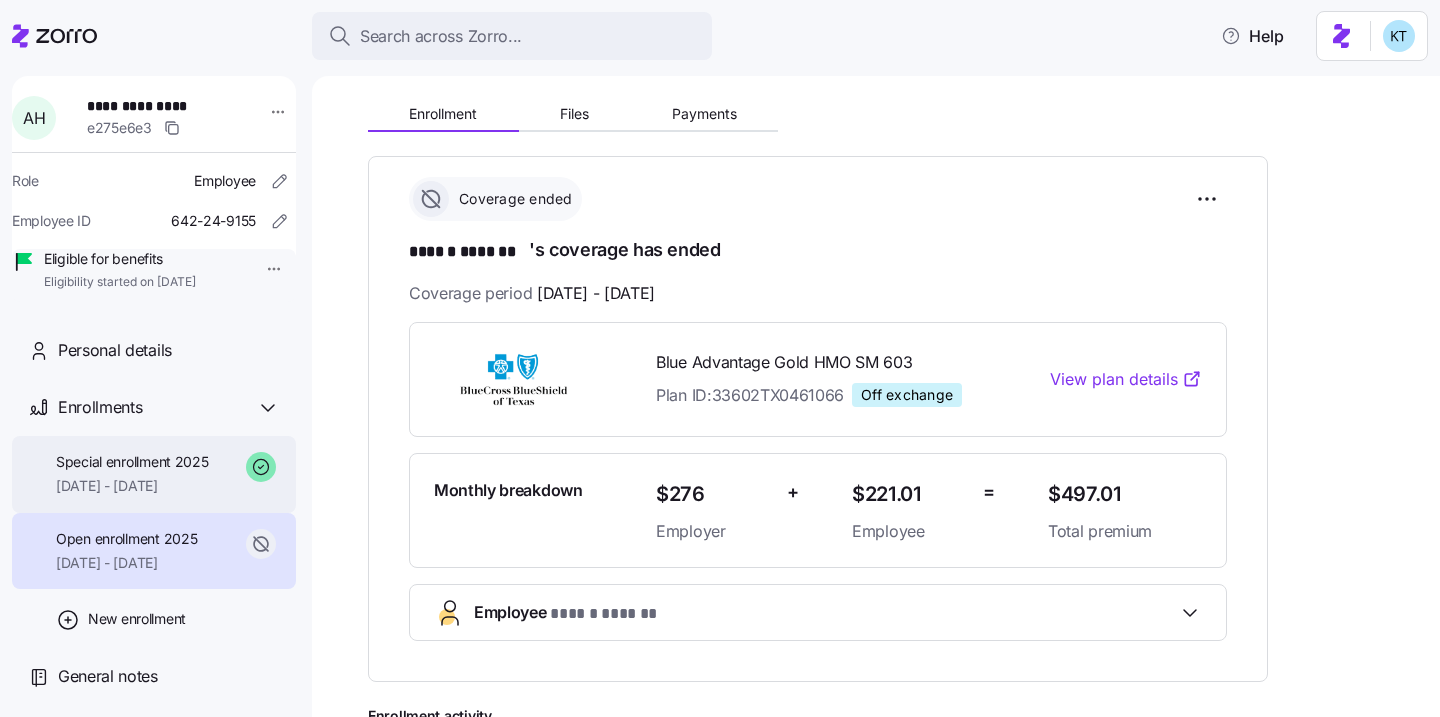 click on "[DATE] - [DATE]" at bounding box center [132, 486] 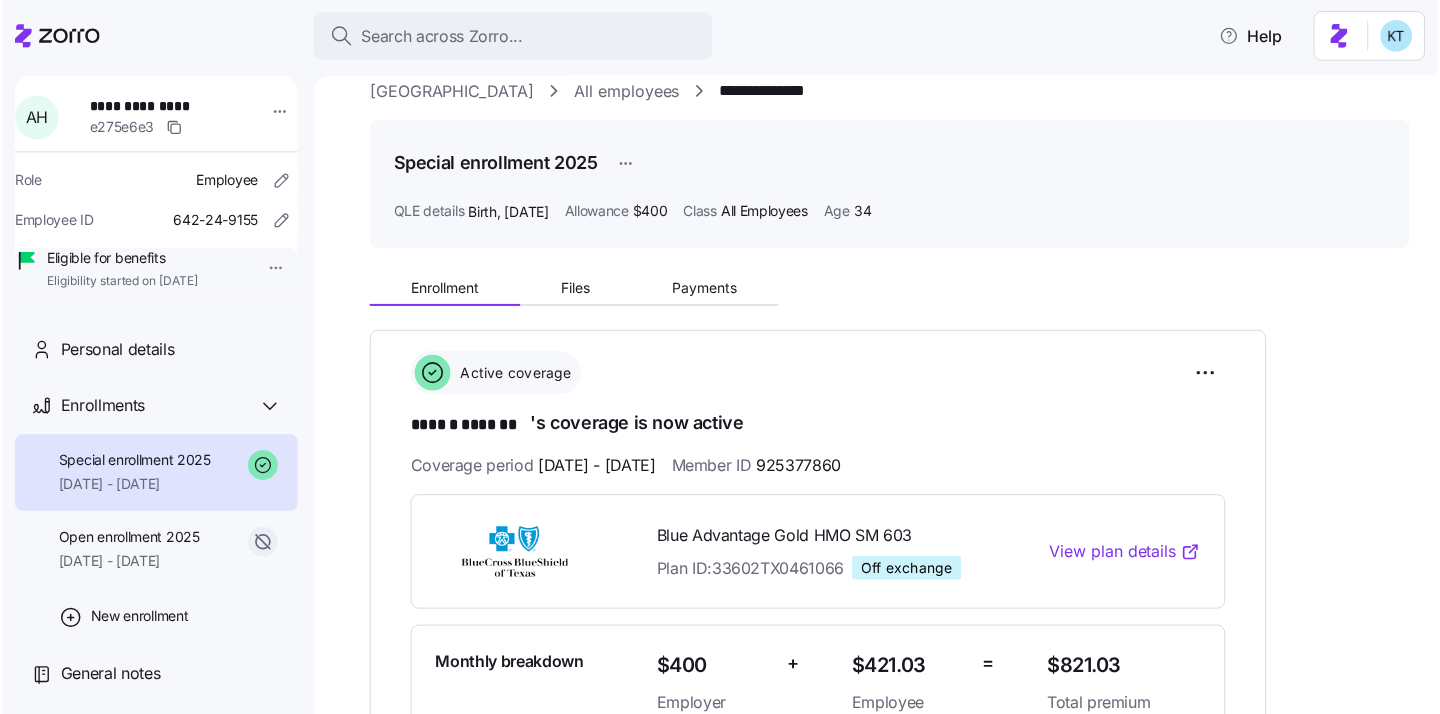 scroll, scrollTop: 29, scrollLeft: 0, axis: vertical 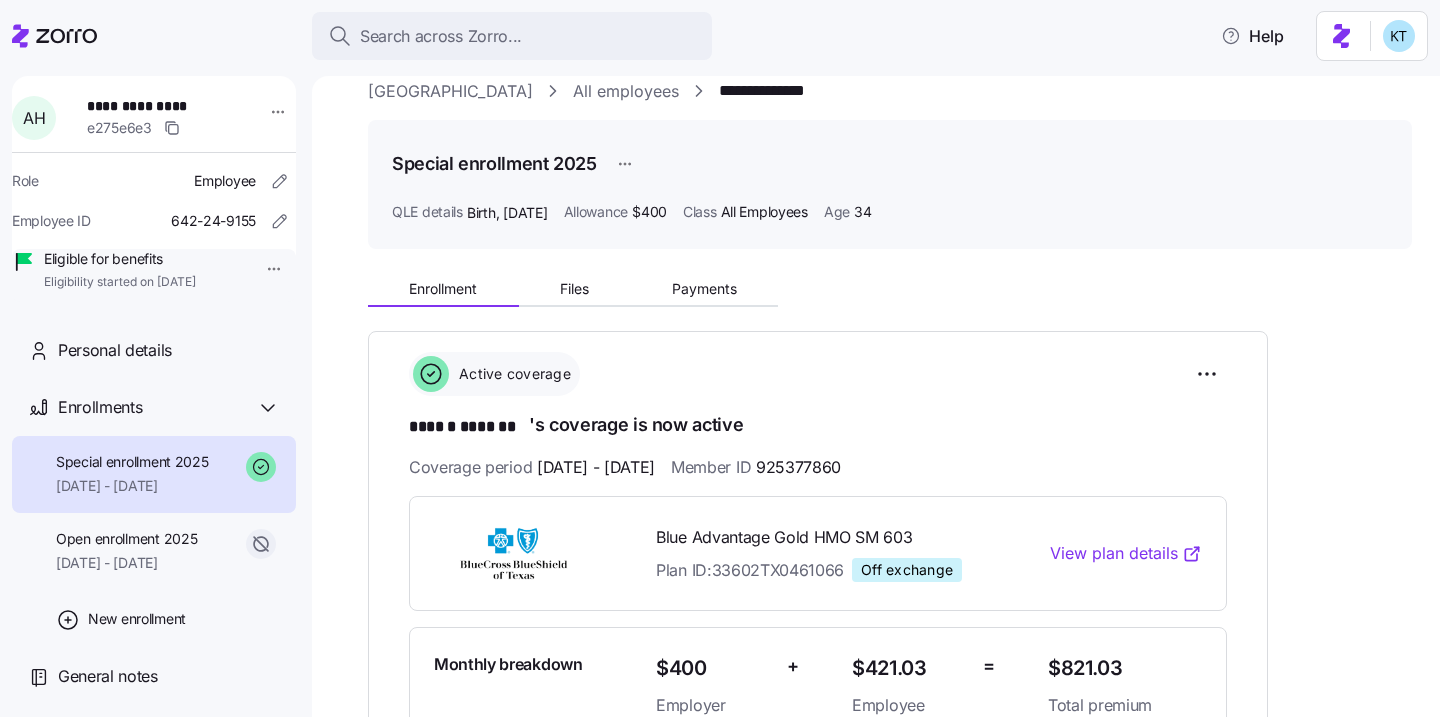 click on "View plan details" at bounding box center (1126, 553) 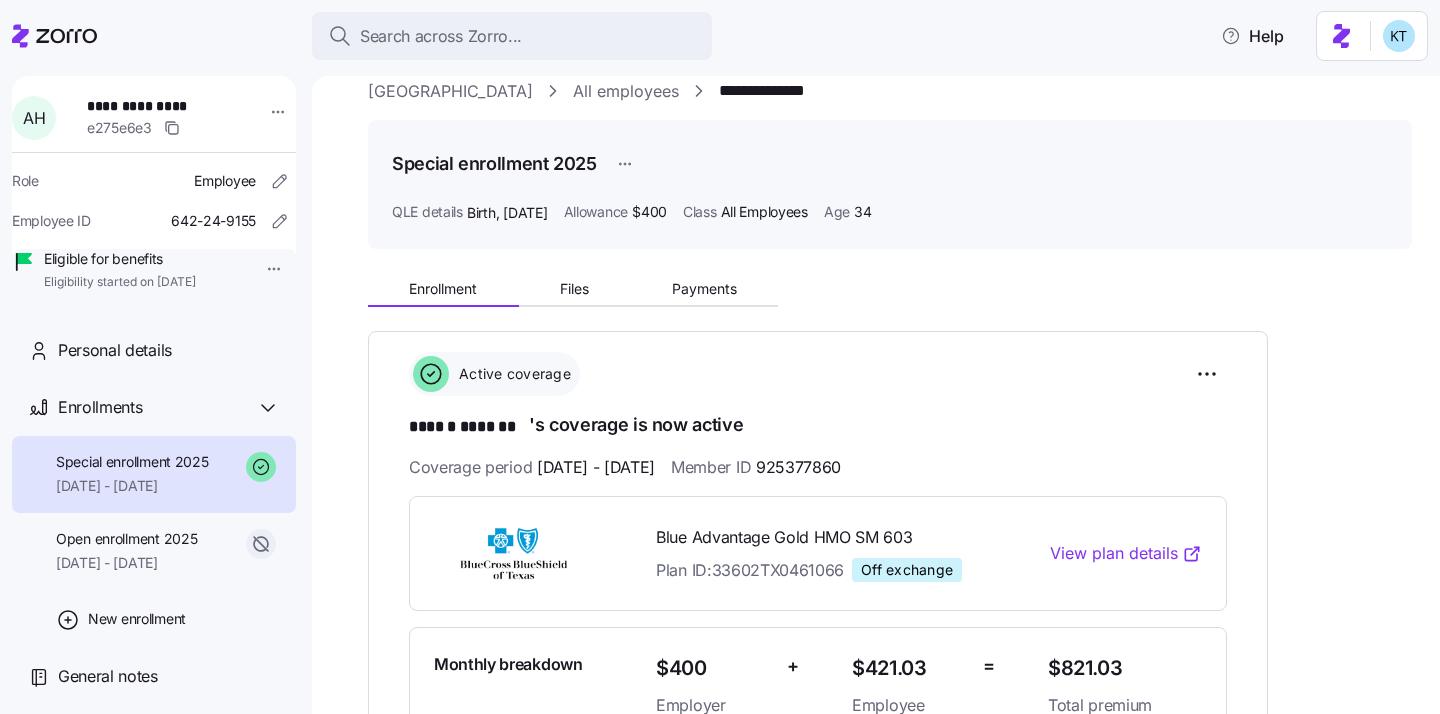 scroll, scrollTop: 14, scrollLeft: 0, axis: vertical 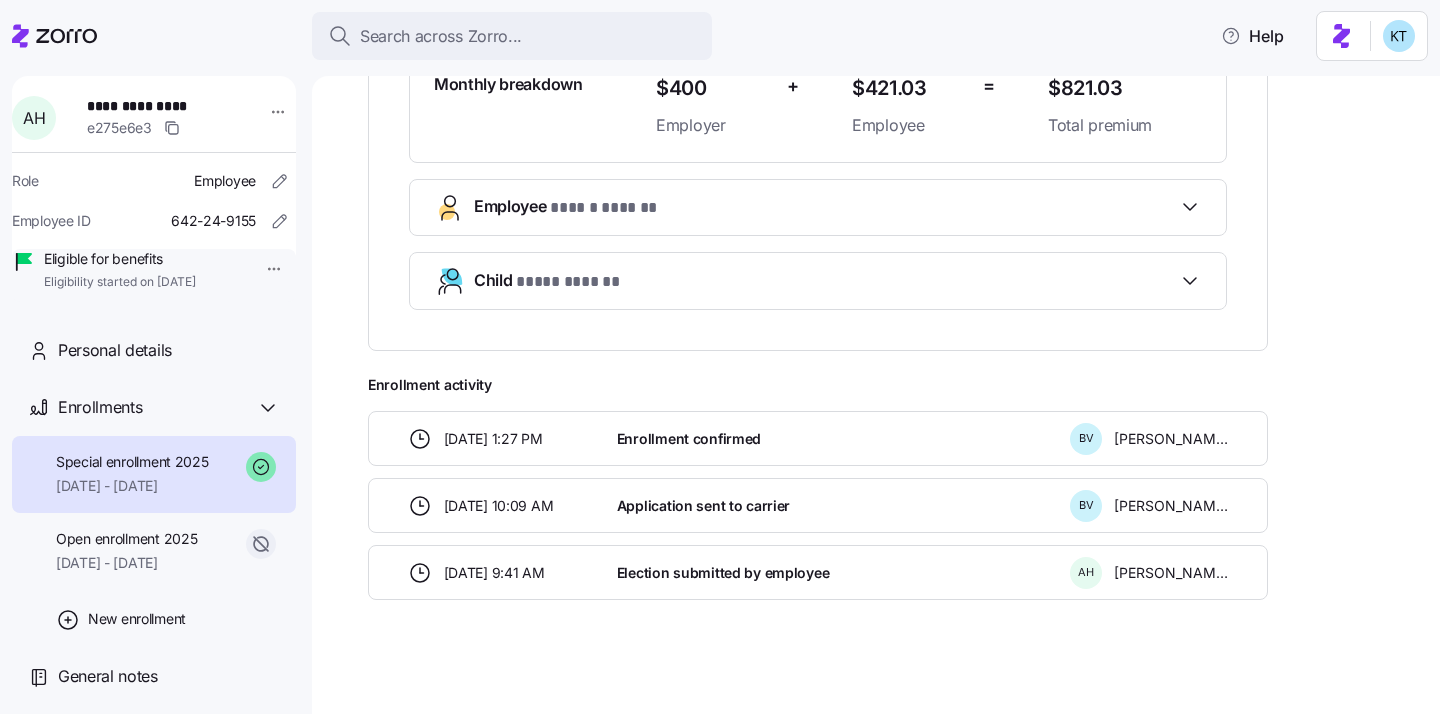 click on "******   *******" at bounding box center (608, 208) 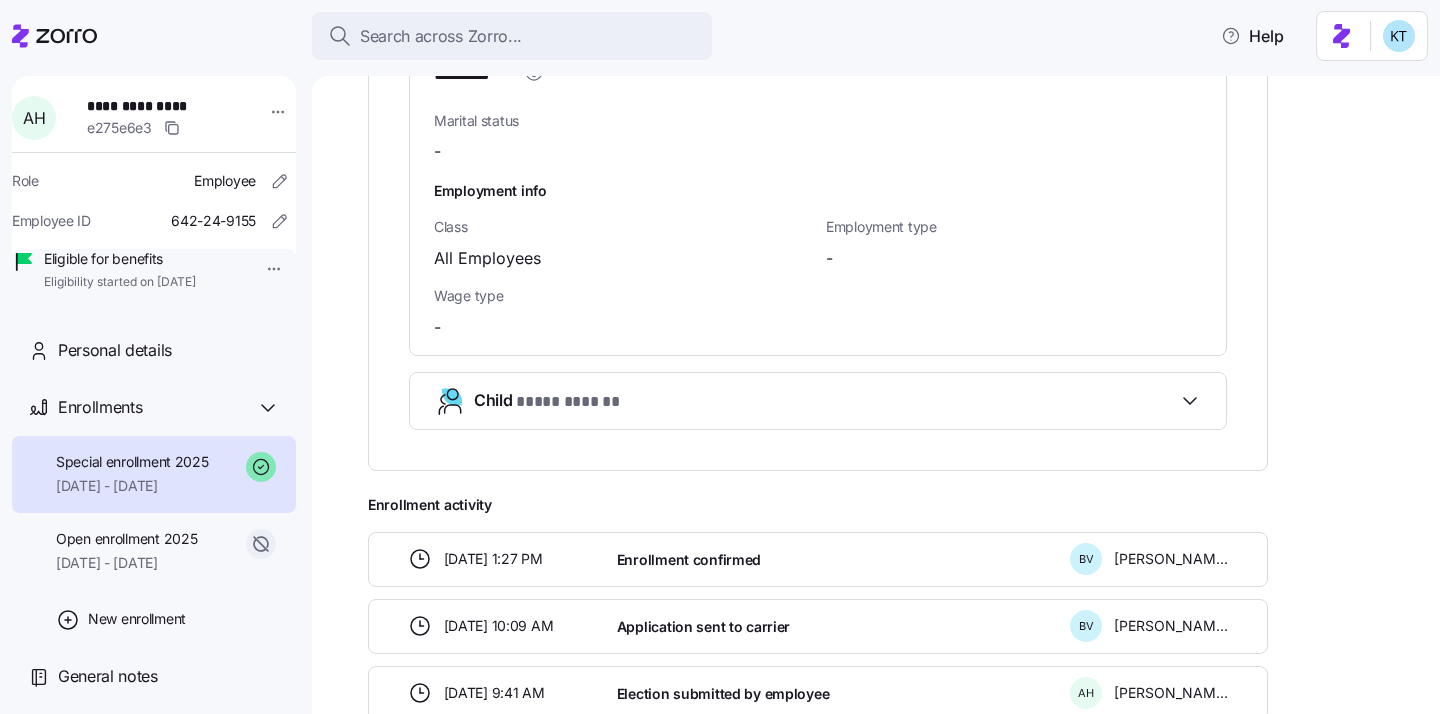 scroll, scrollTop: 1535, scrollLeft: 0, axis: vertical 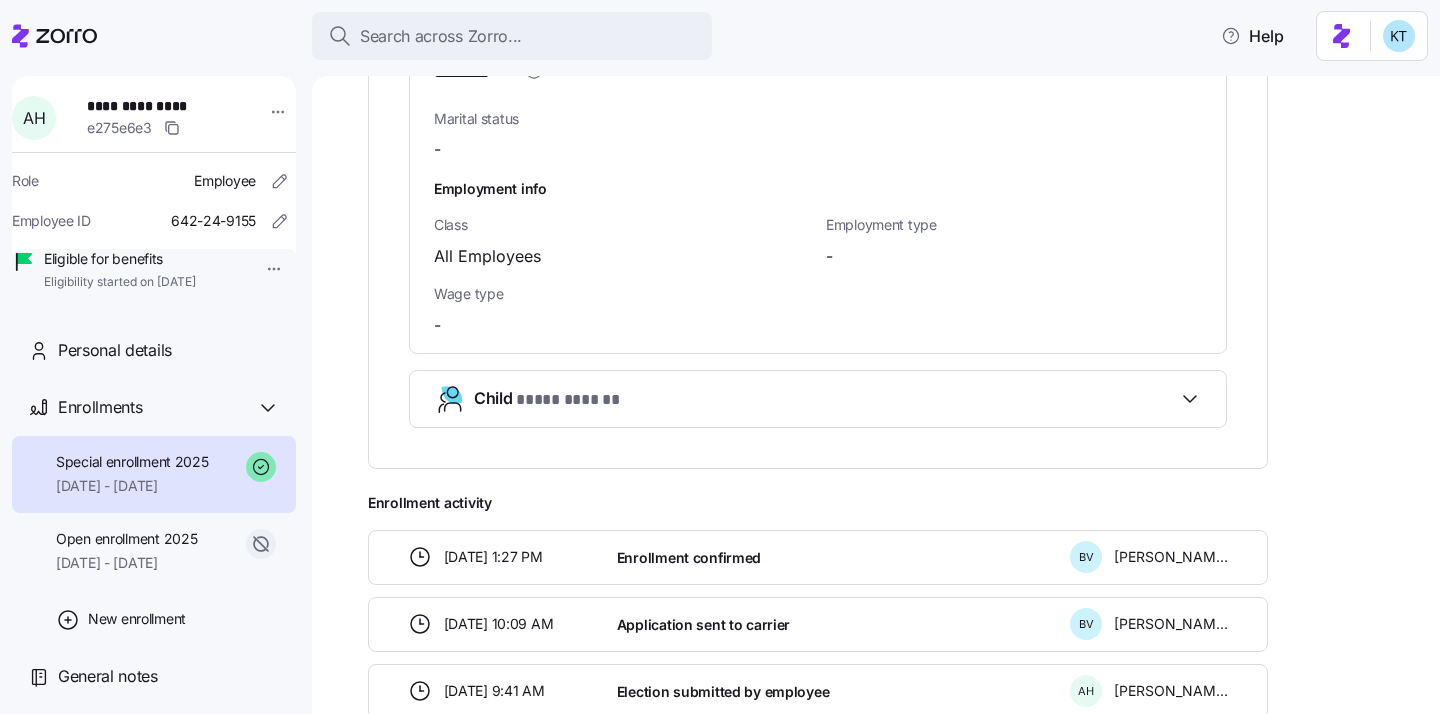 click on "*****   *******" at bounding box center [574, 400] 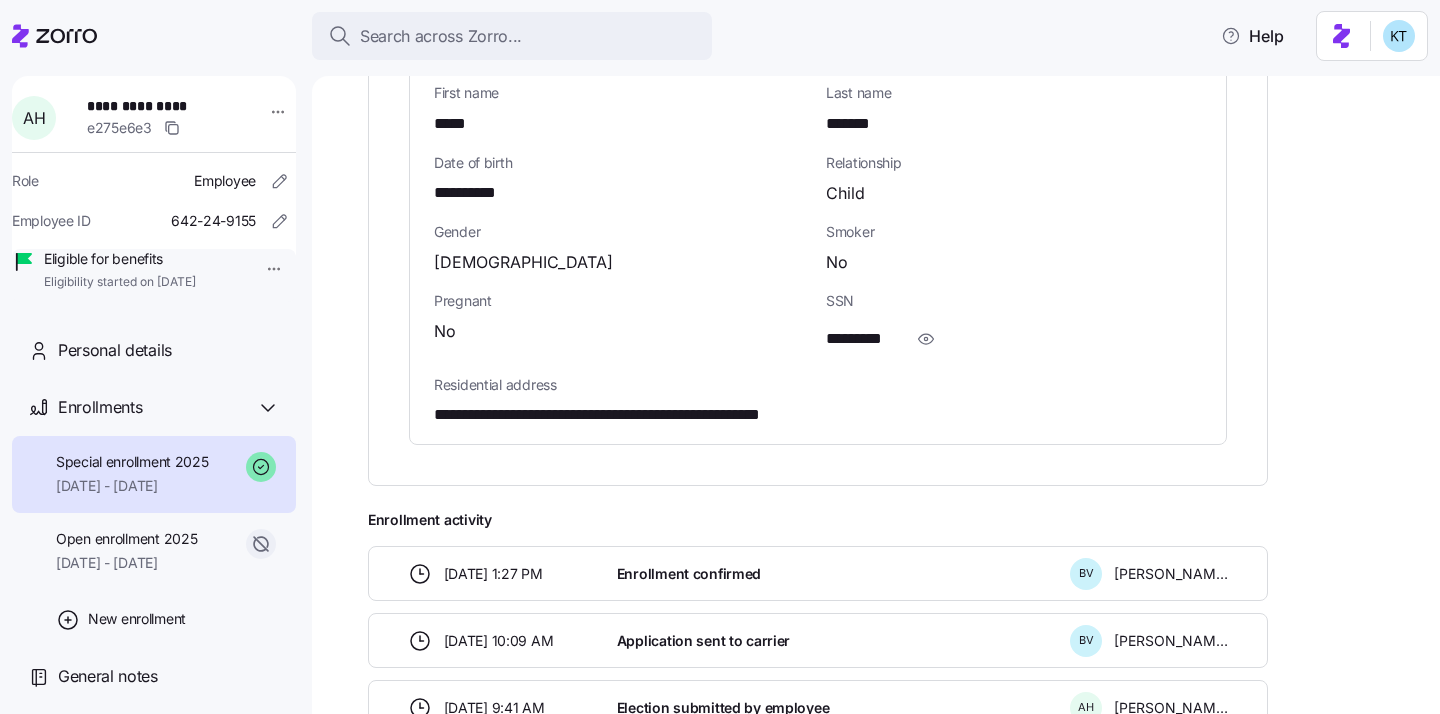 scroll, scrollTop: 1929, scrollLeft: 0, axis: vertical 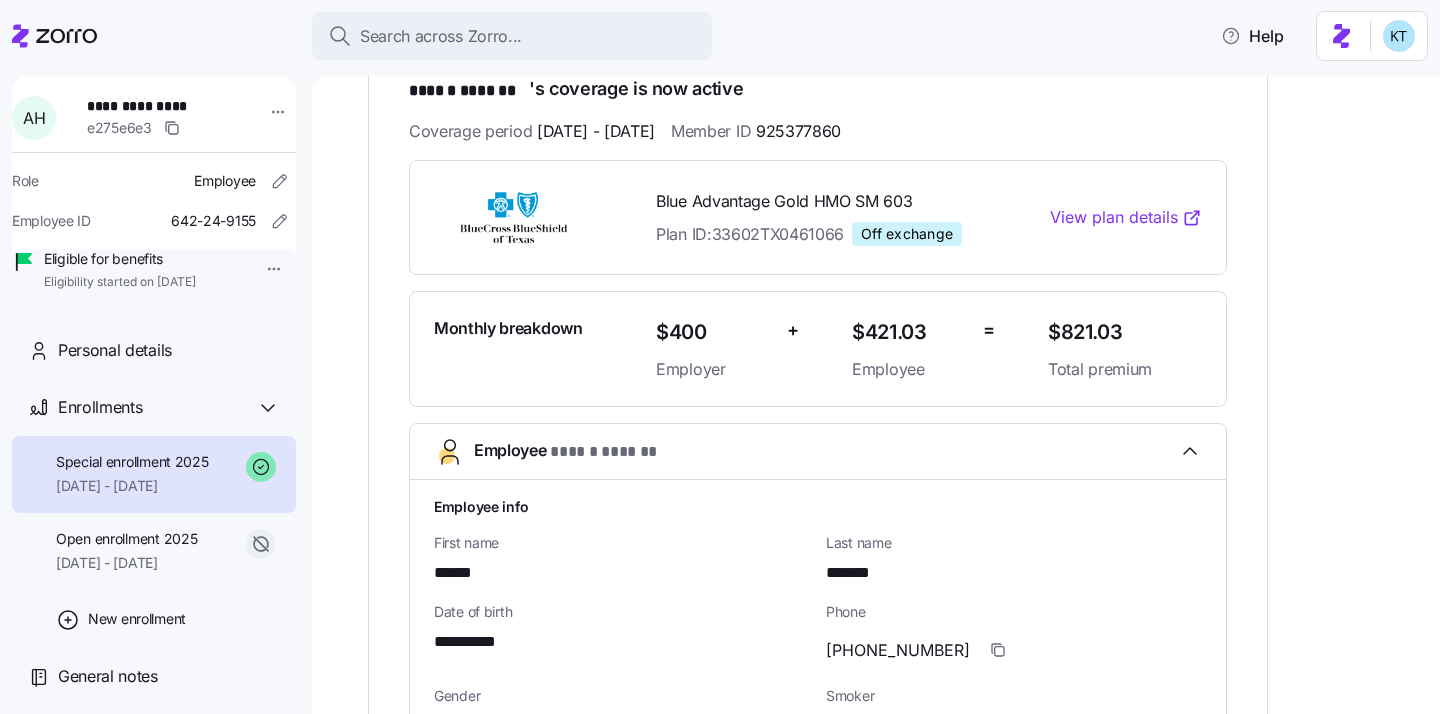 click on "$821.03" at bounding box center (1105, 332) 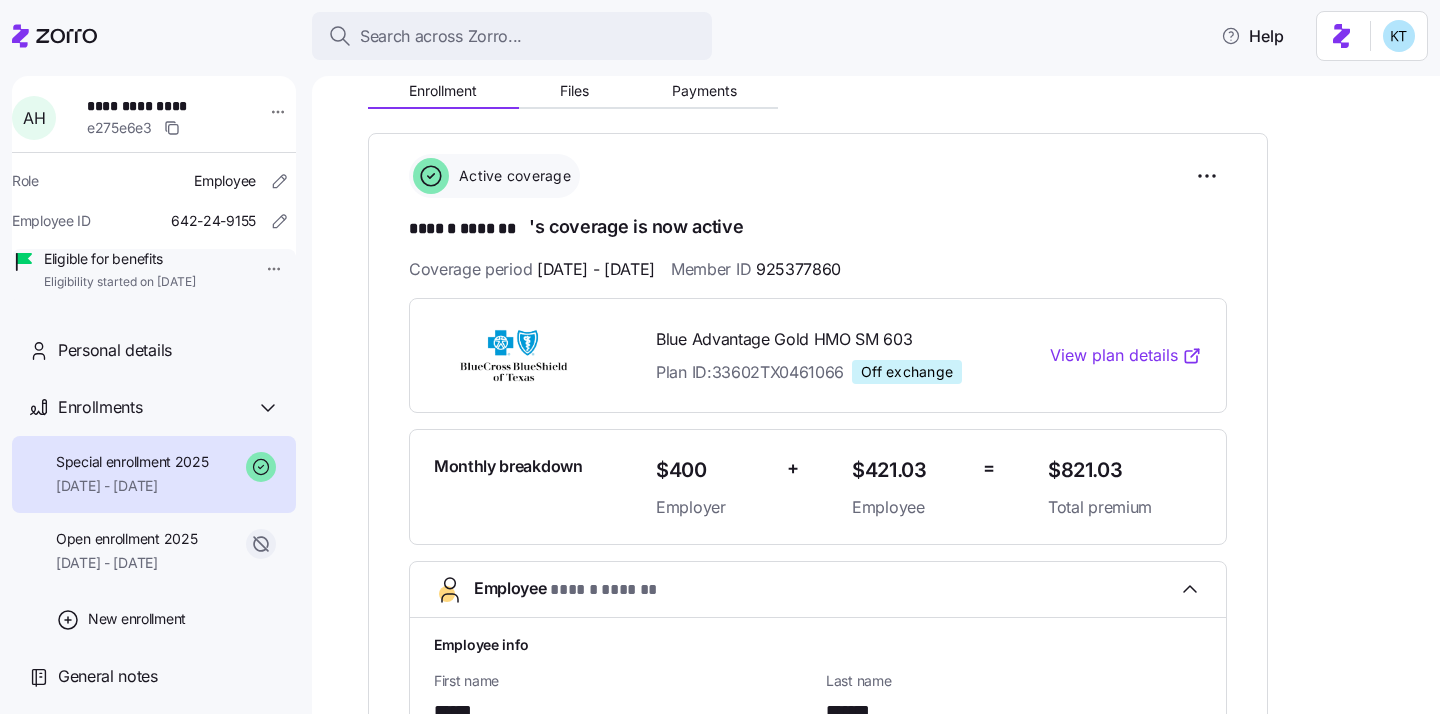 scroll, scrollTop: 0, scrollLeft: 0, axis: both 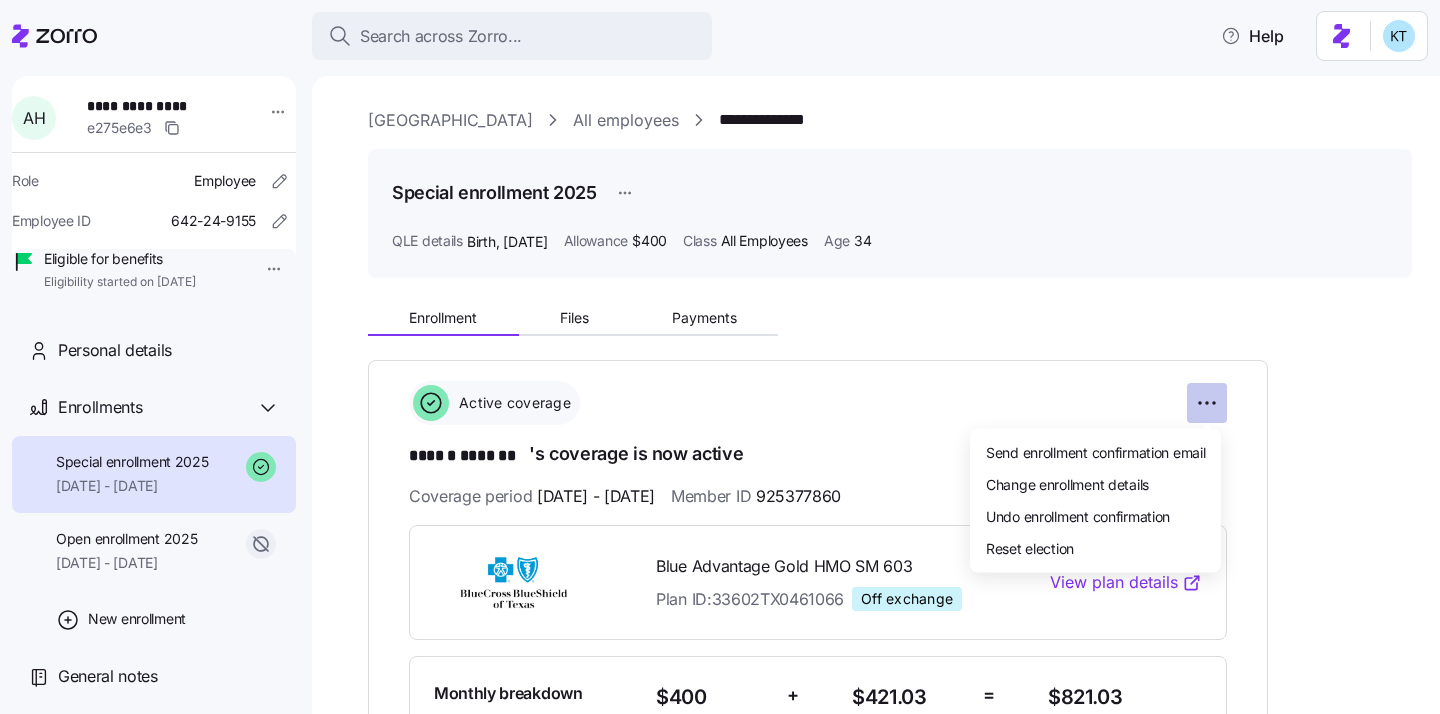 click on "**********" at bounding box center [720, 351] 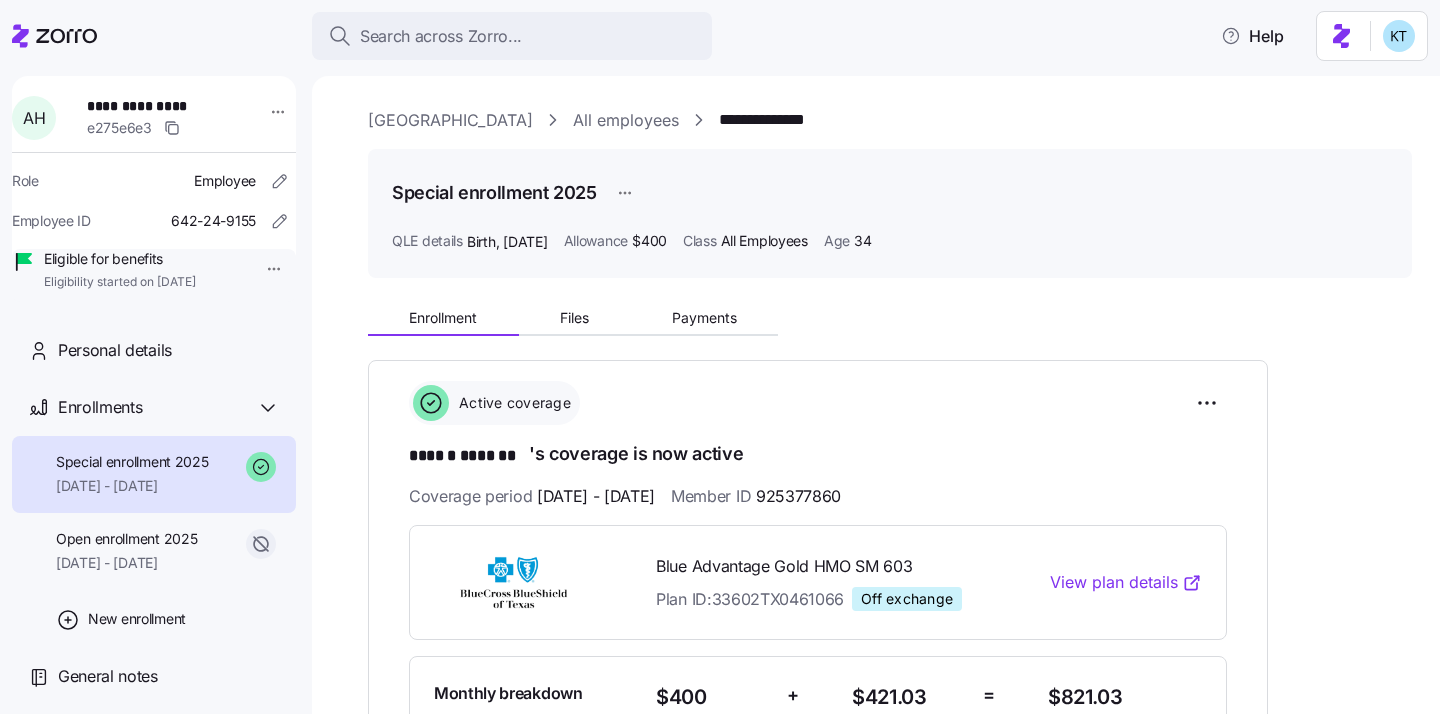 click on "**********" at bounding box center [720, 351] 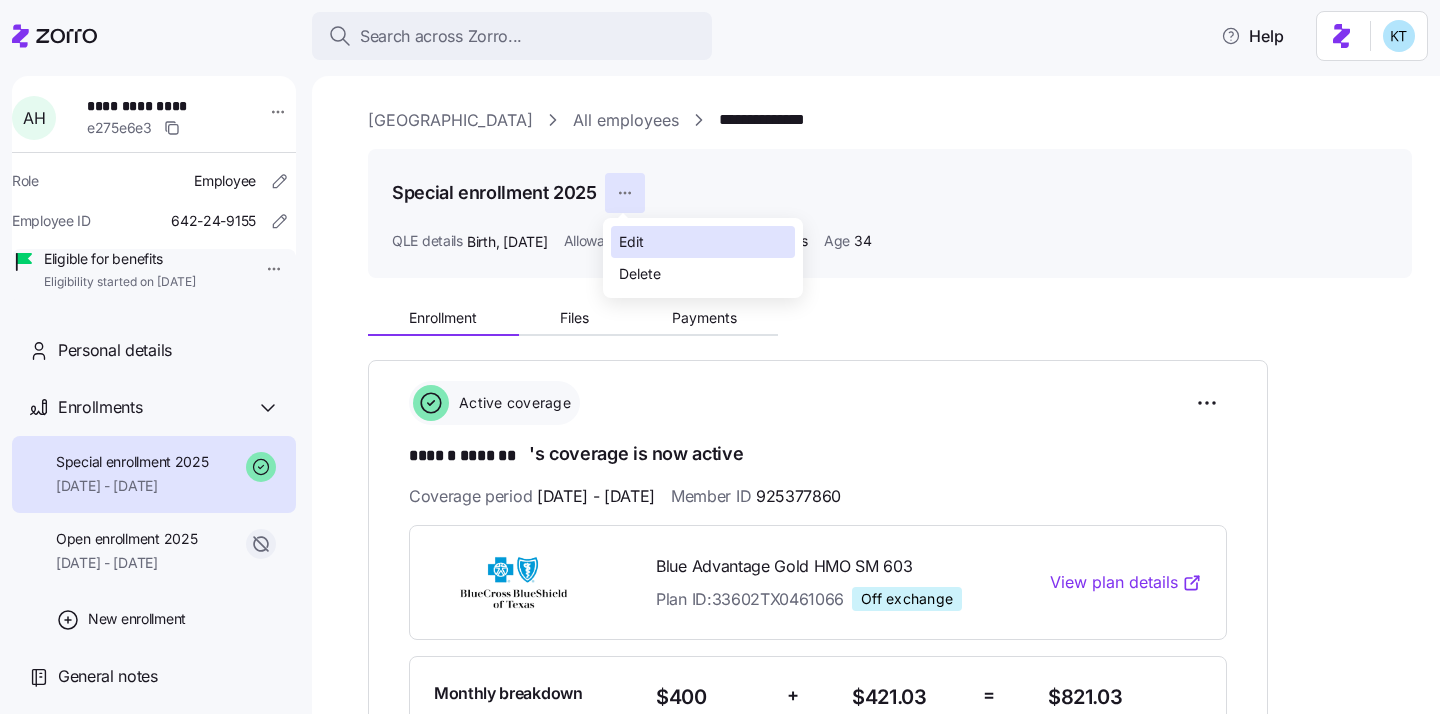 click on "Edit" at bounding box center (631, 242) 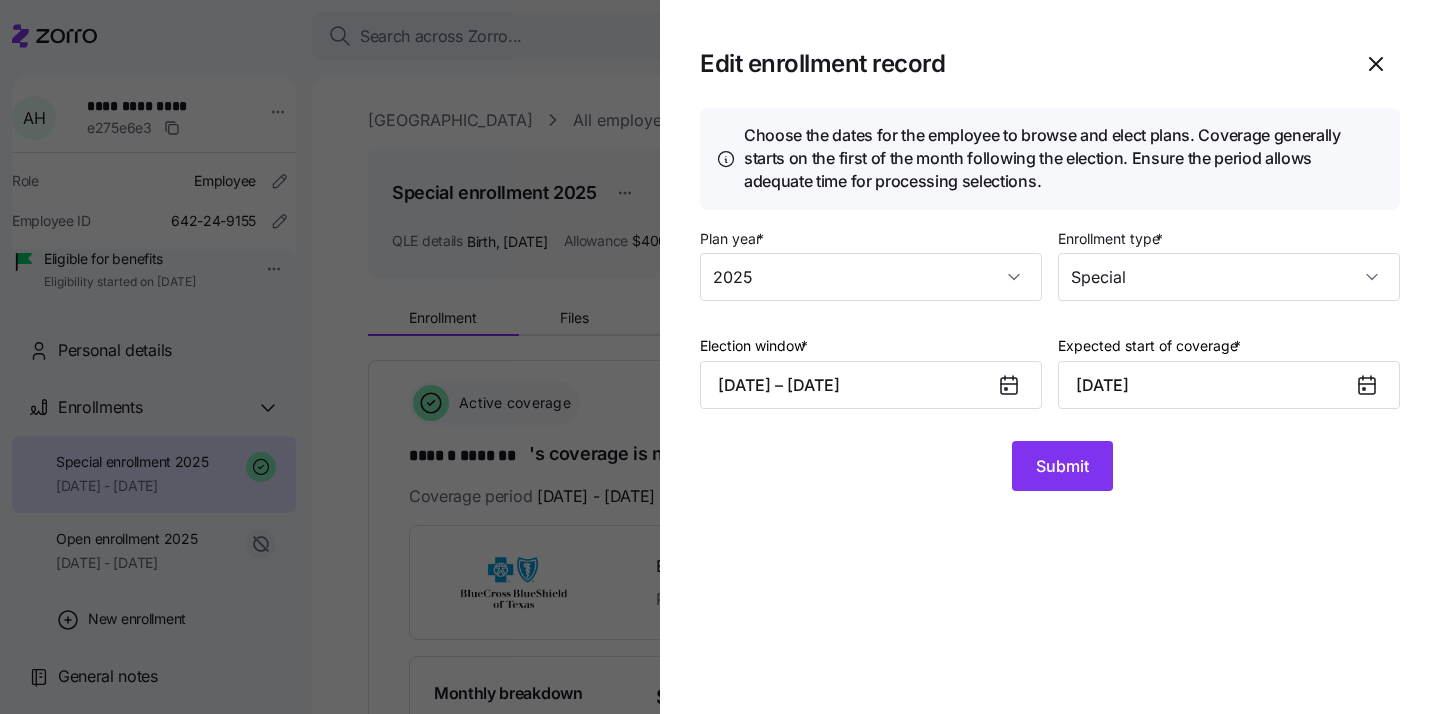 type on "2025" 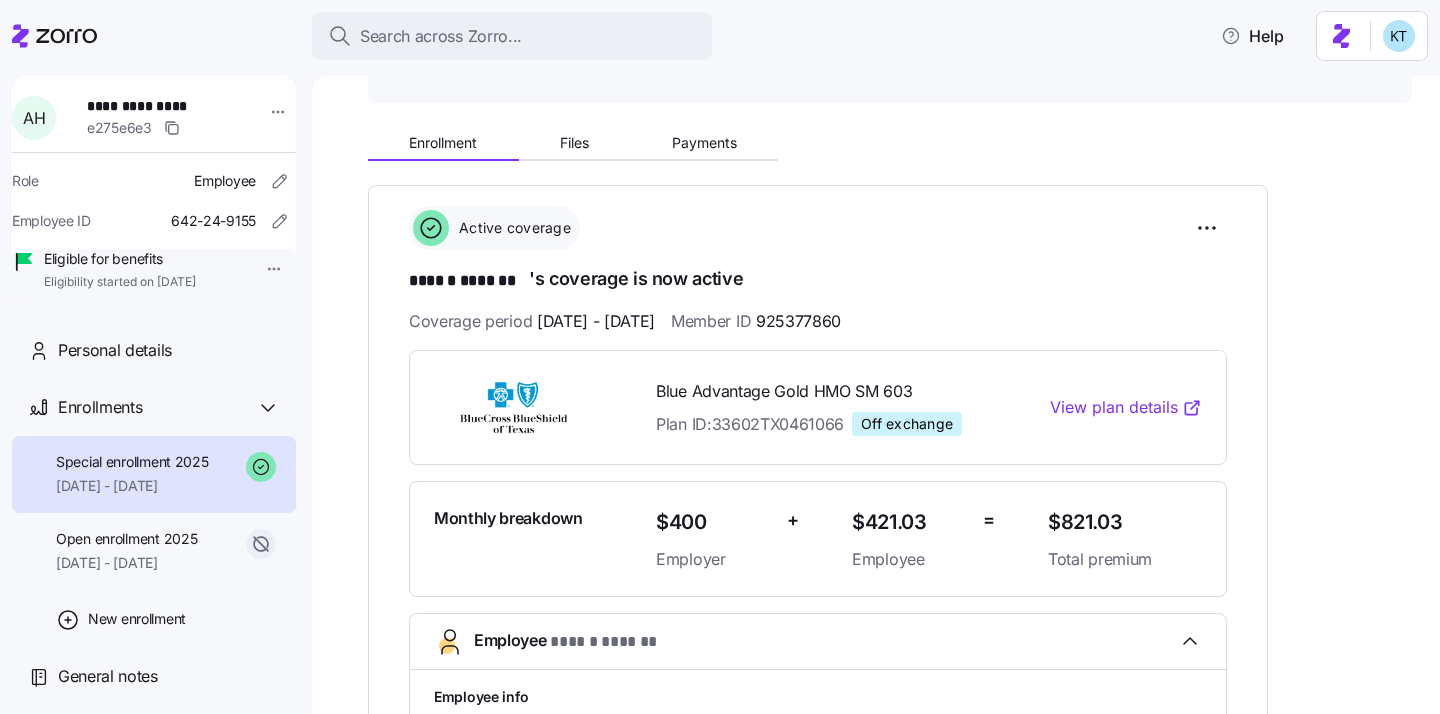 scroll, scrollTop: 311, scrollLeft: 0, axis: vertical 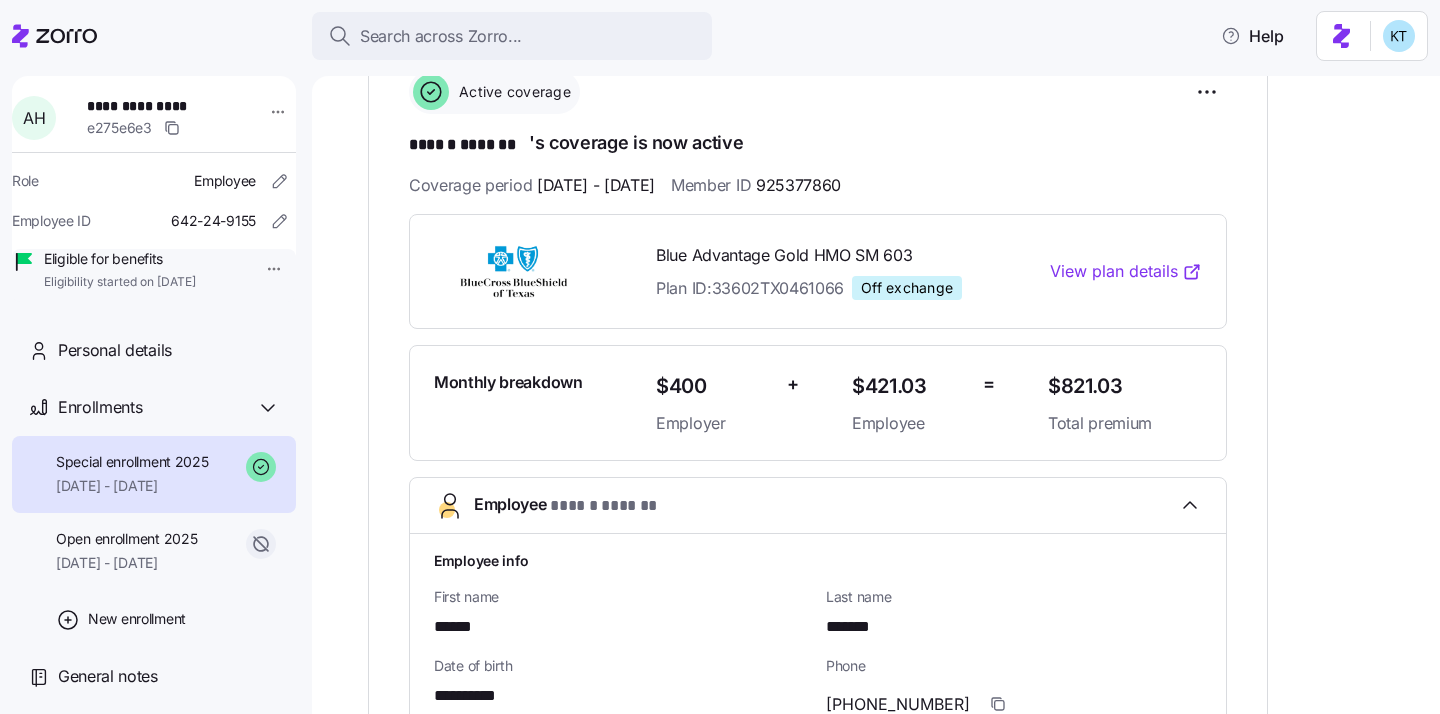 click on "$821.03" at bounding box center (1105, 386) 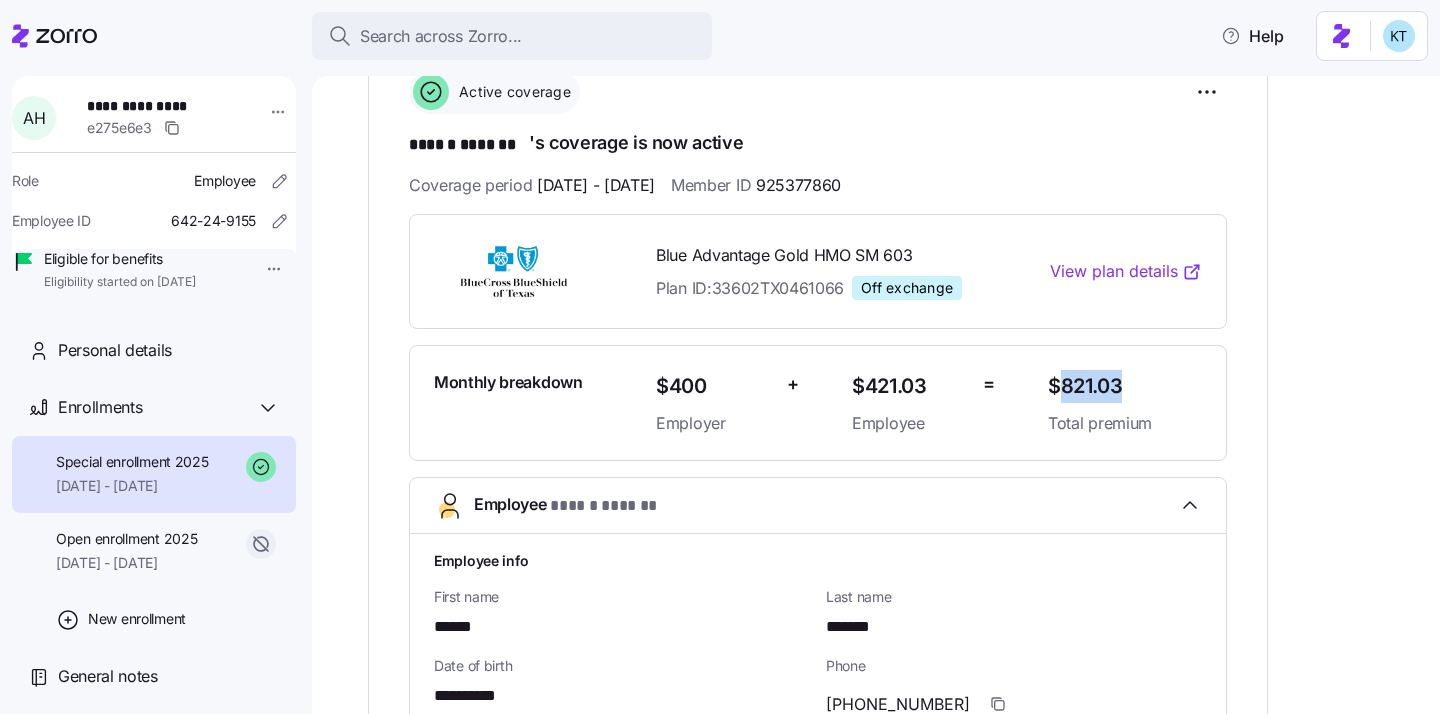 click on "$821.03" at bounding box center [1105, 386] 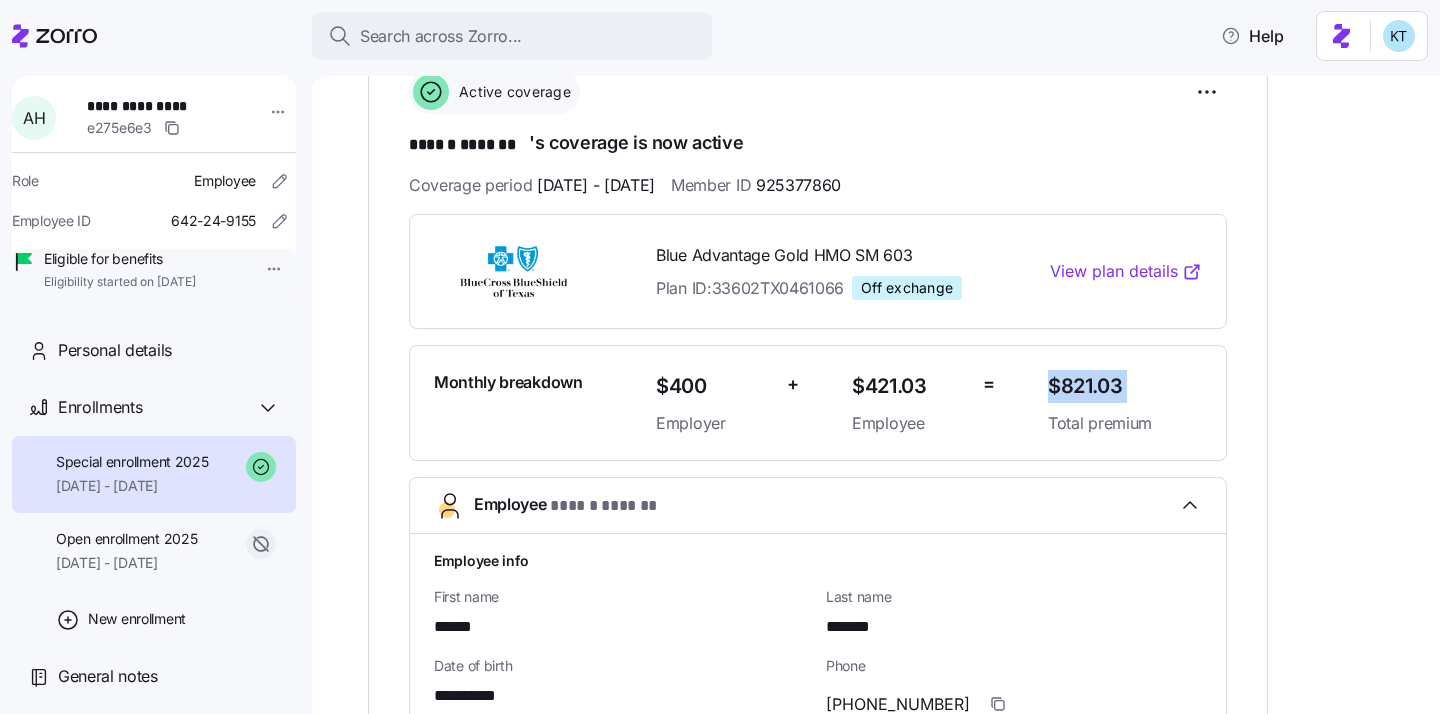click on "$821.03" at bounding box center (1105, 386) 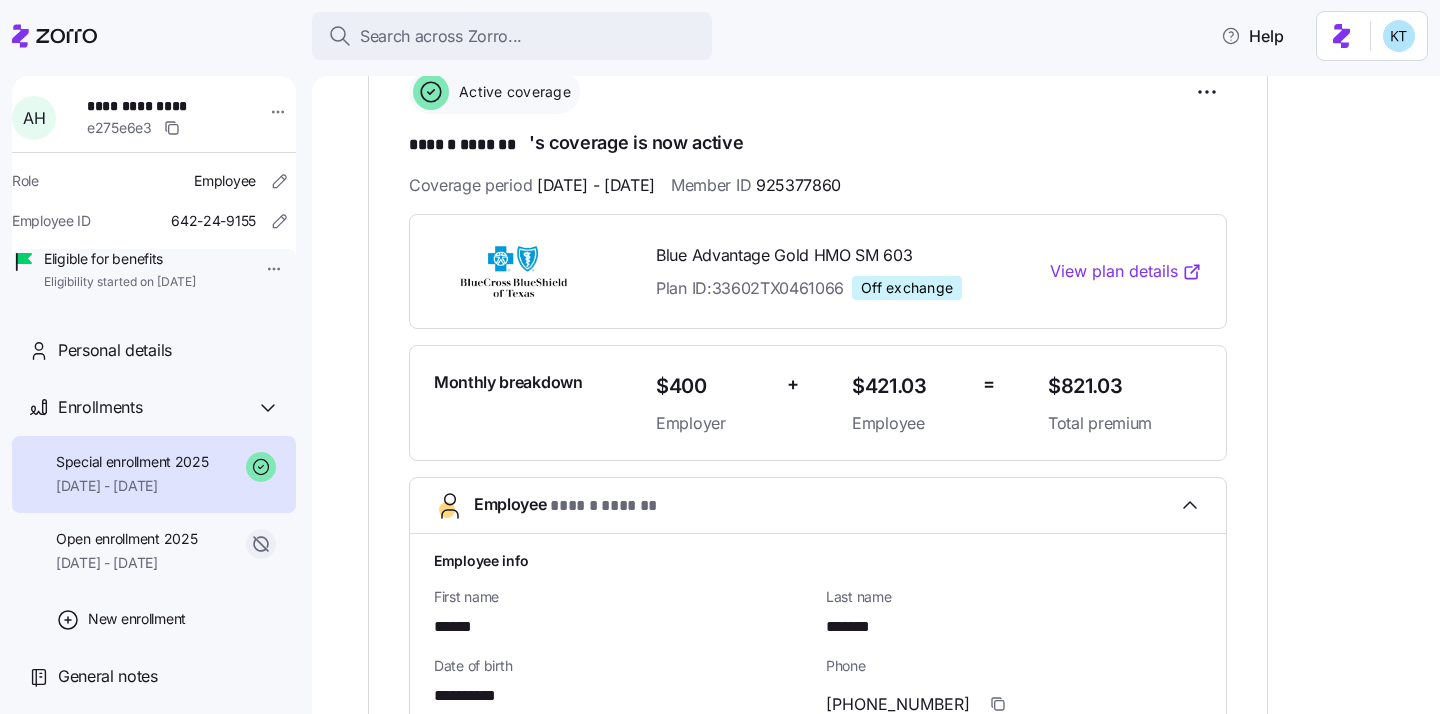 click on "Total premium" at bounding box center [1105, 423] 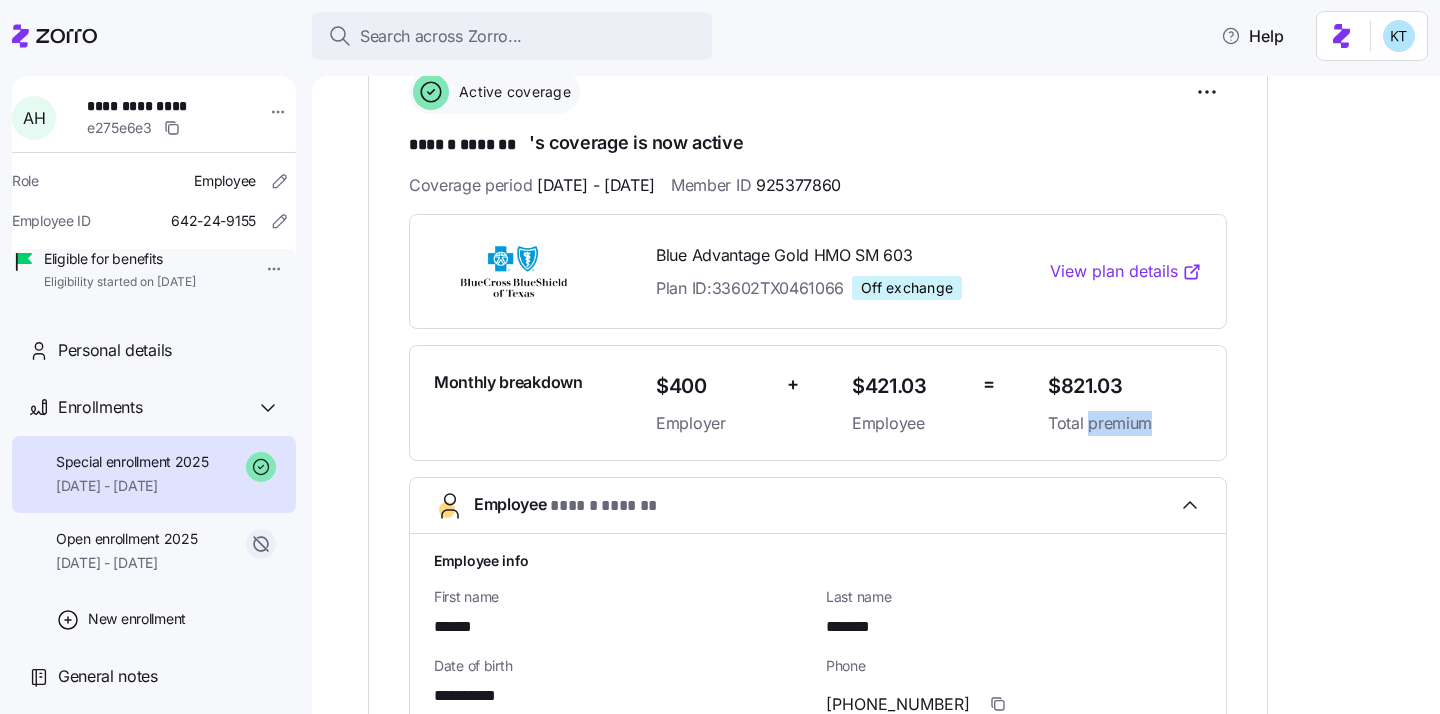 click on "Total premium" at bounding box center [1105, 423] 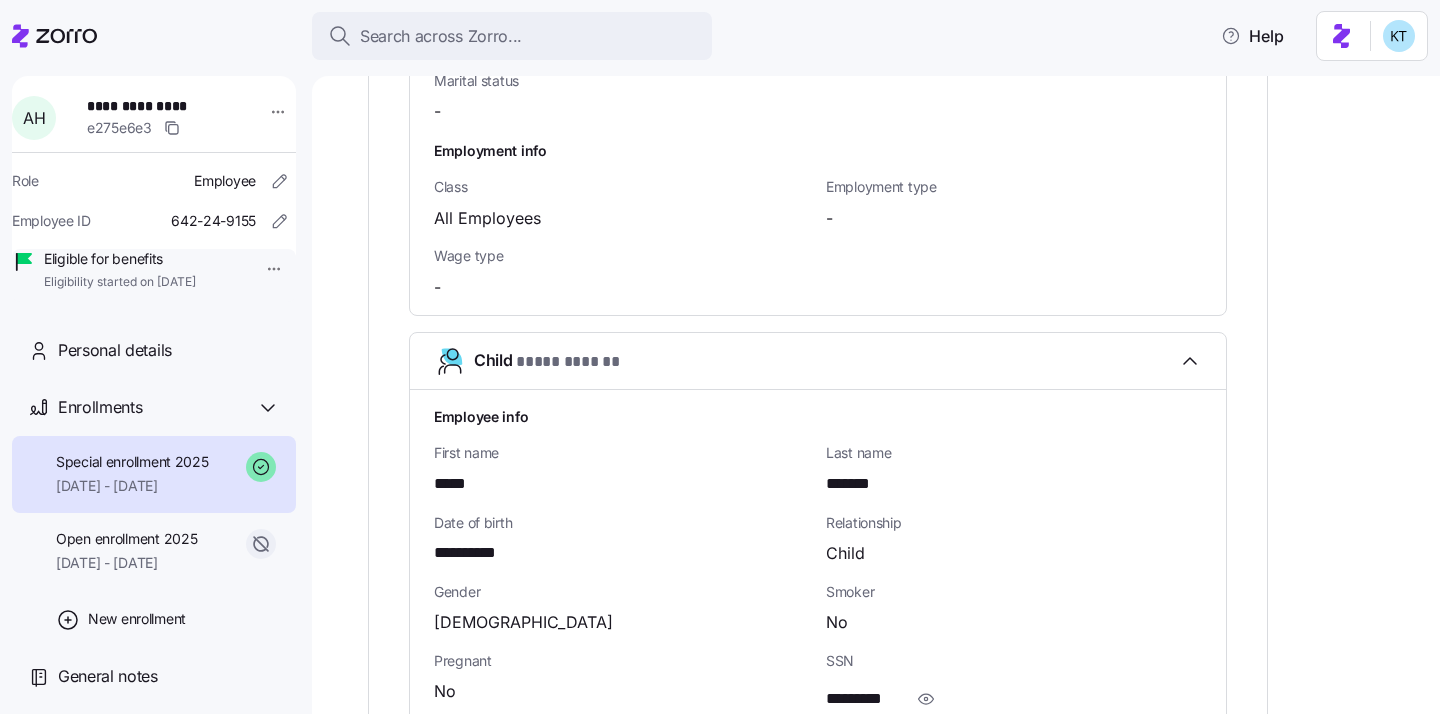 scroll, scrollTop: 0, scrollLeft: 0, axis: both 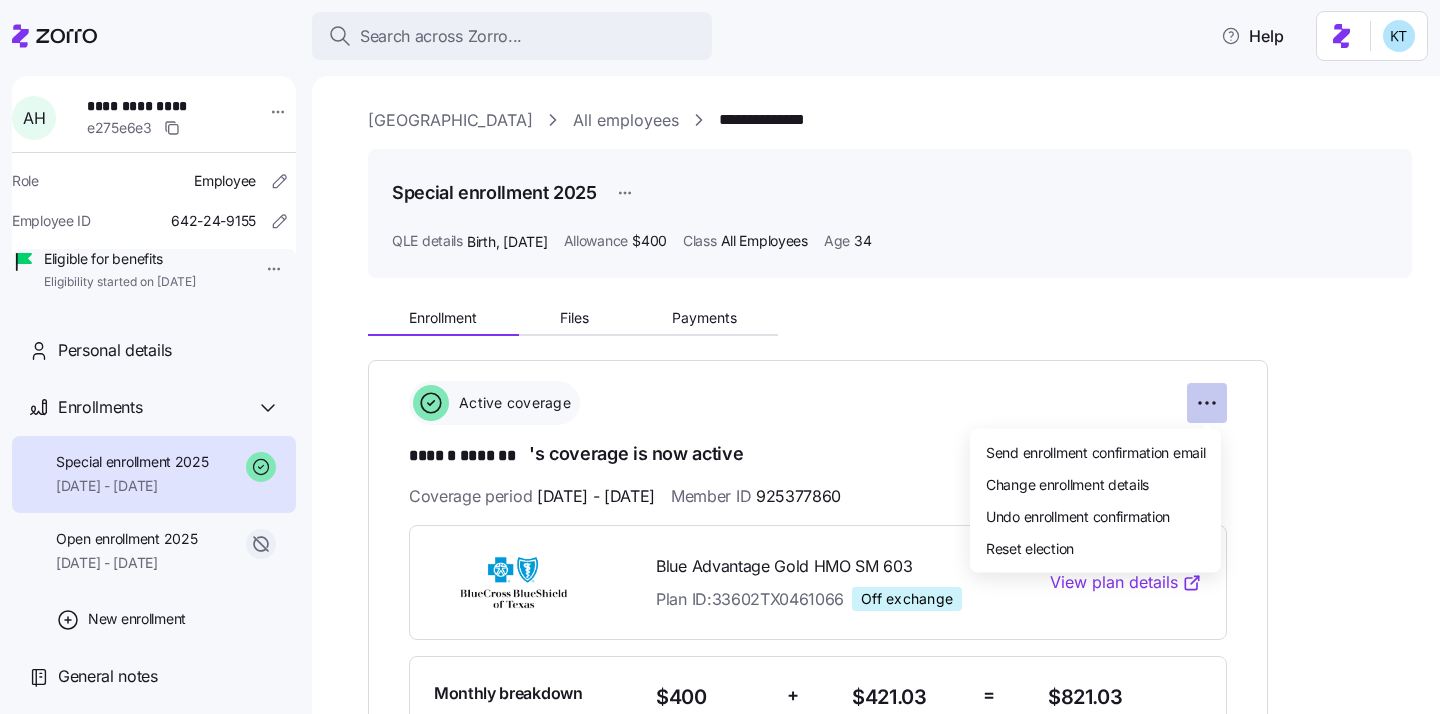 click on "**********" at bounding box center (720, 351) 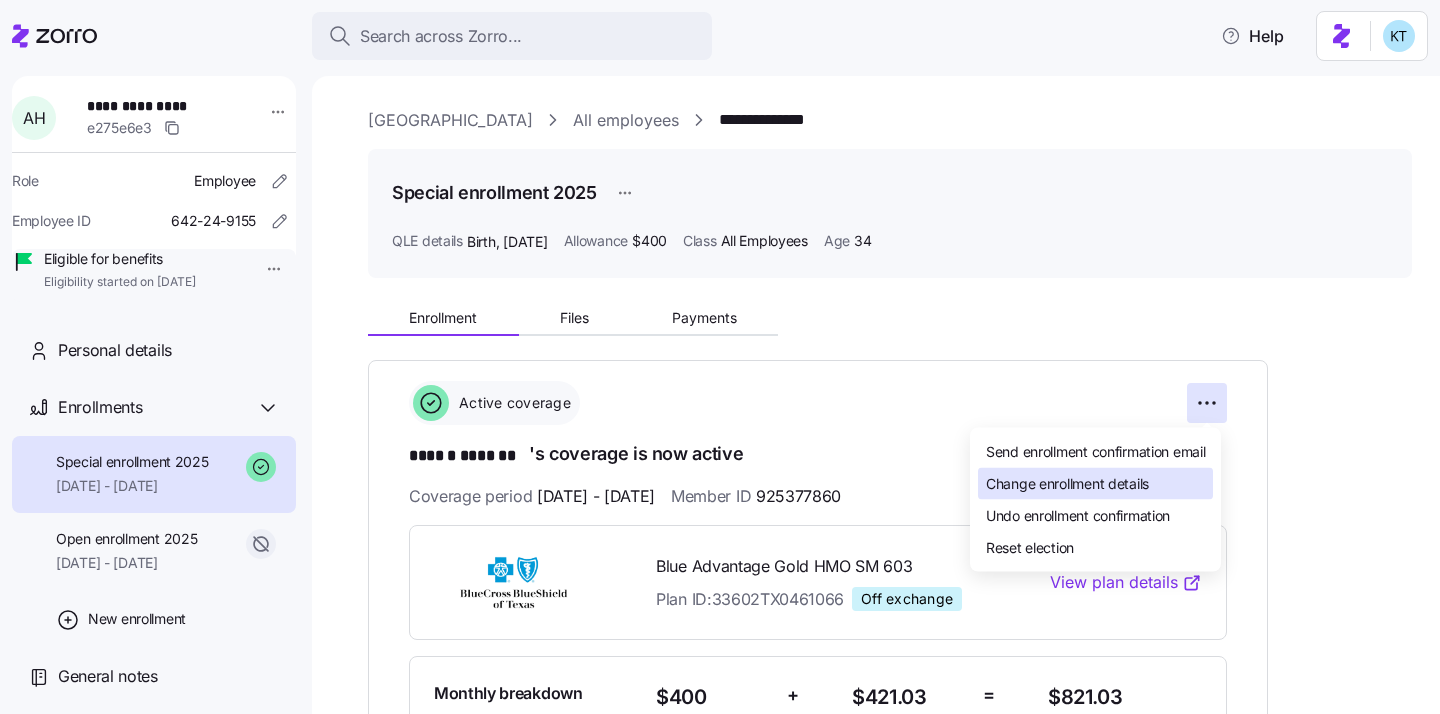 click on "Change enrollment details" at bounding box center (1095, 484) 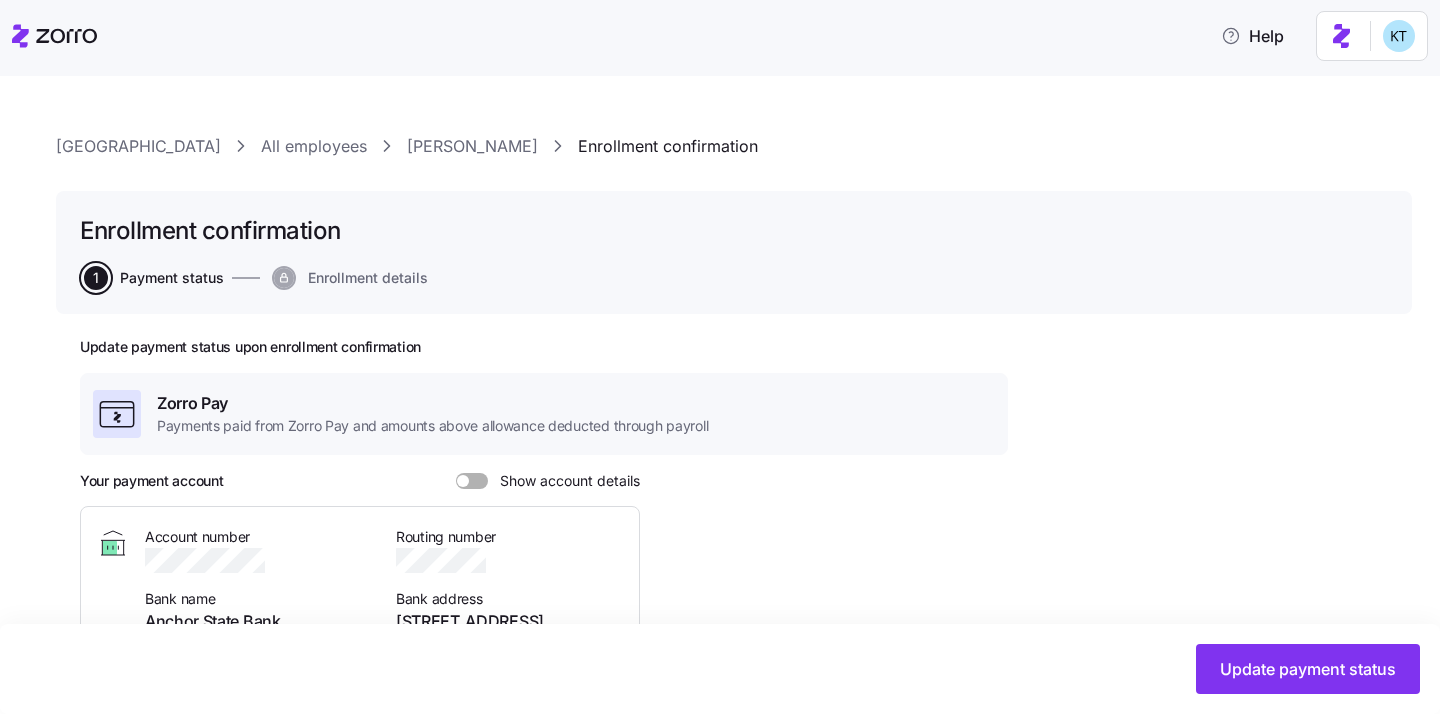 scroll, scrollTop: 0, scrollLeft: 0, axis: both 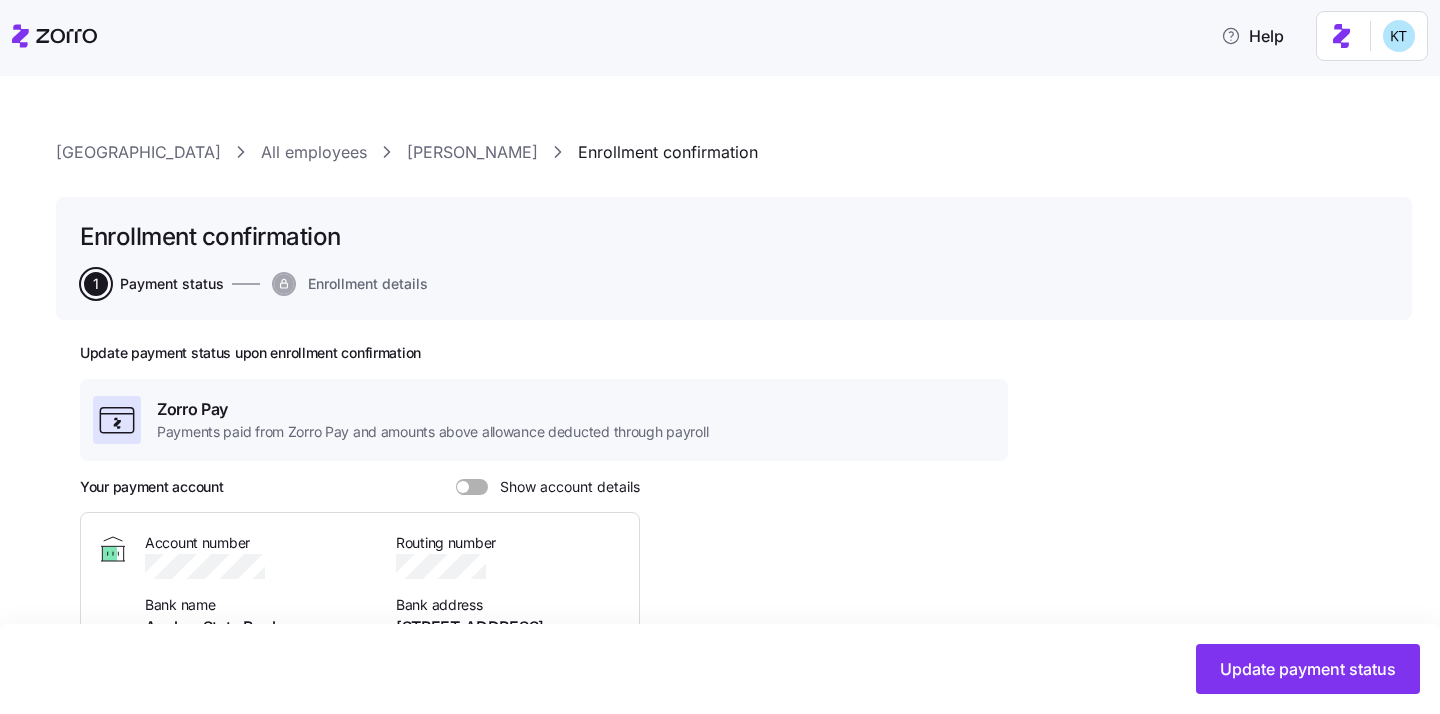 click on "Enrollment details" at bounding box center (368, 284) 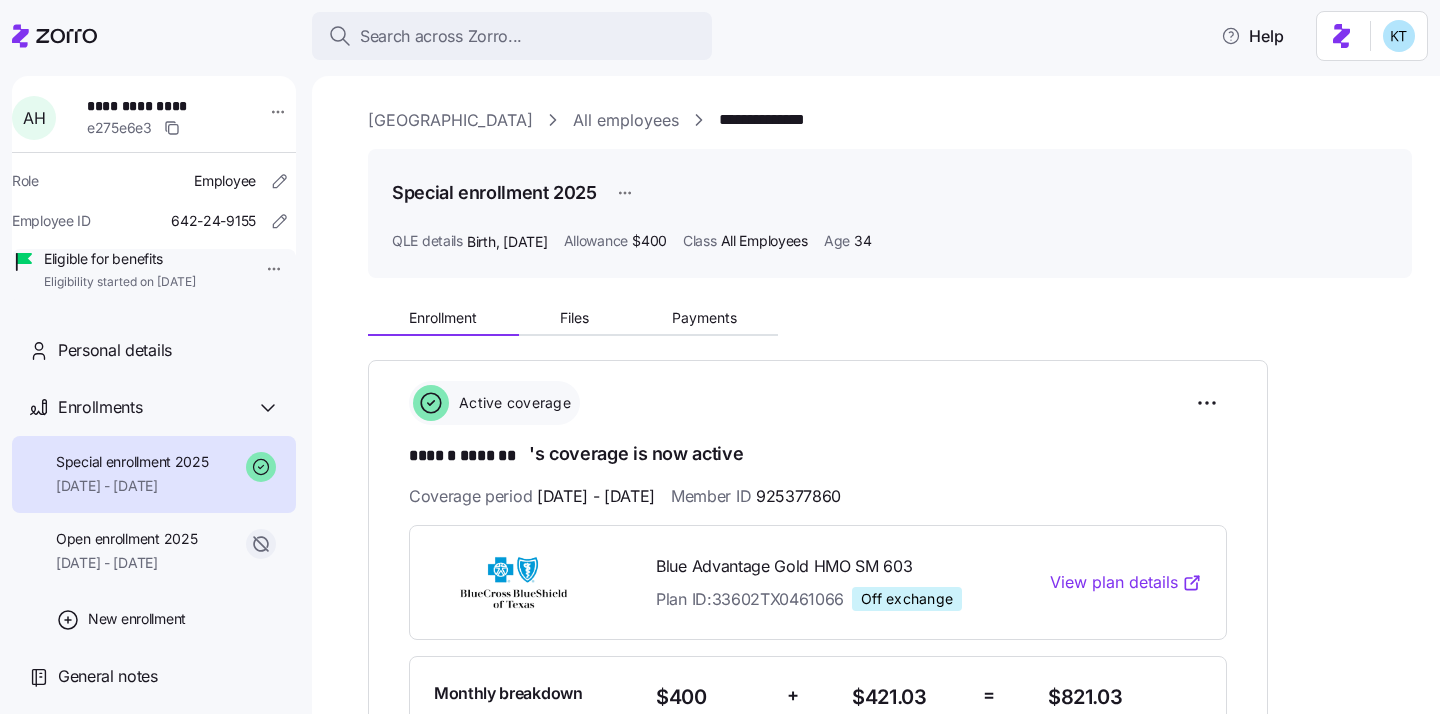 scroll, scrollTop: 613, scrollLeft: 0, axis: vertical 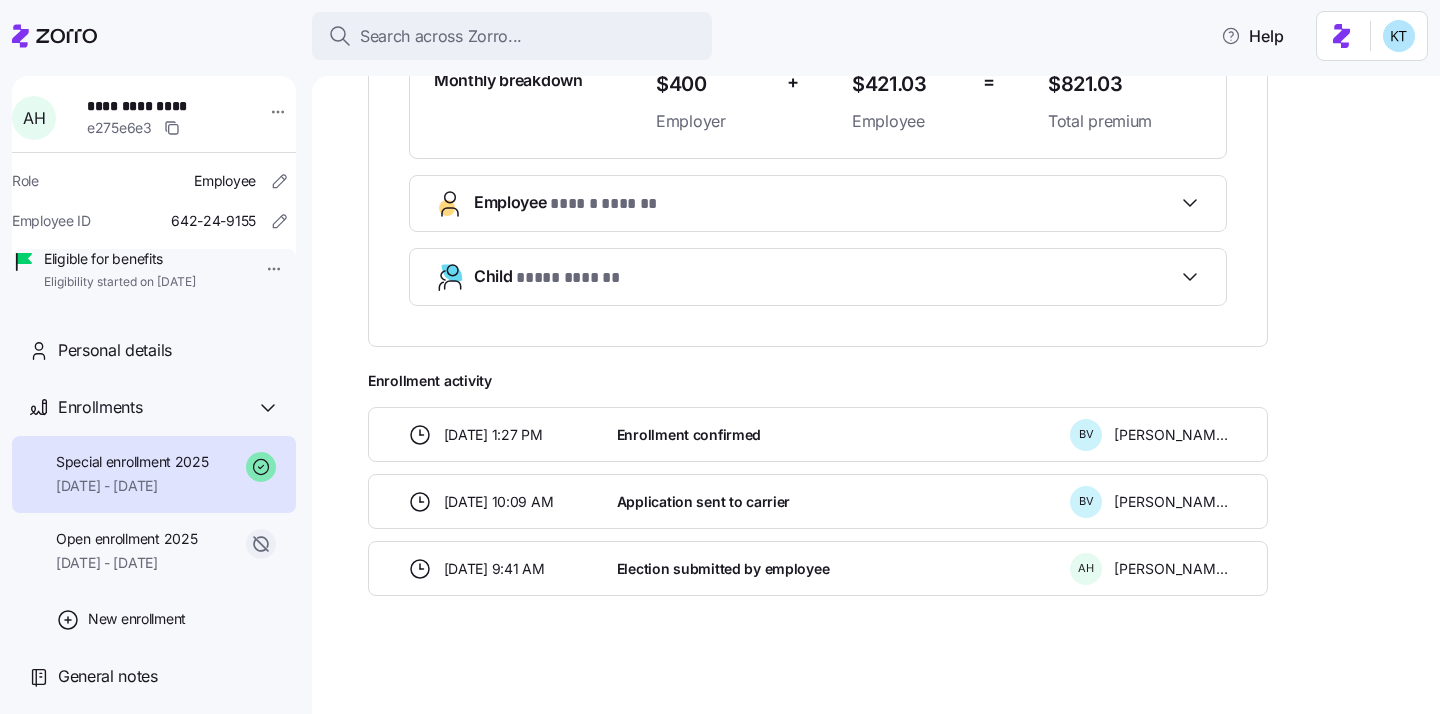 click on "$821.03" at bounding box center (1105, 84) 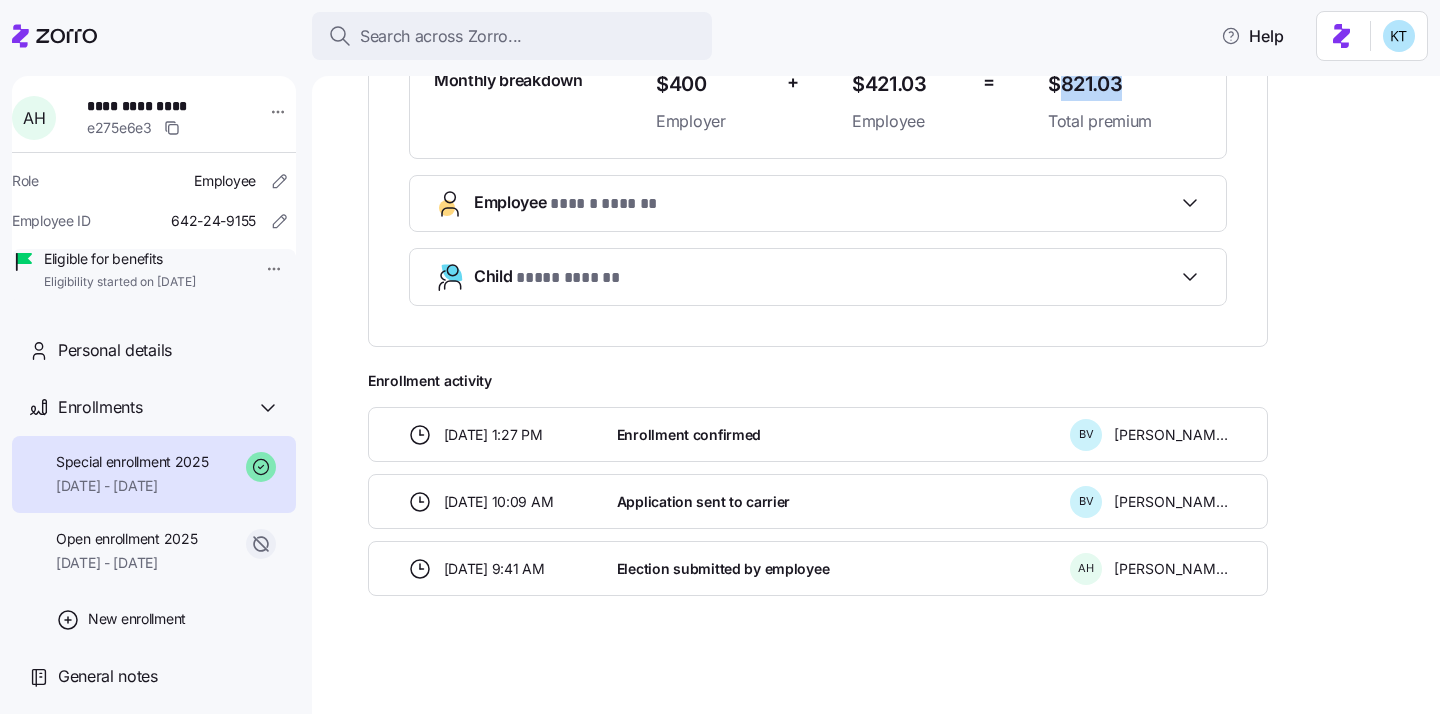 click on "$821.03" at bounding box center [1105, 84] 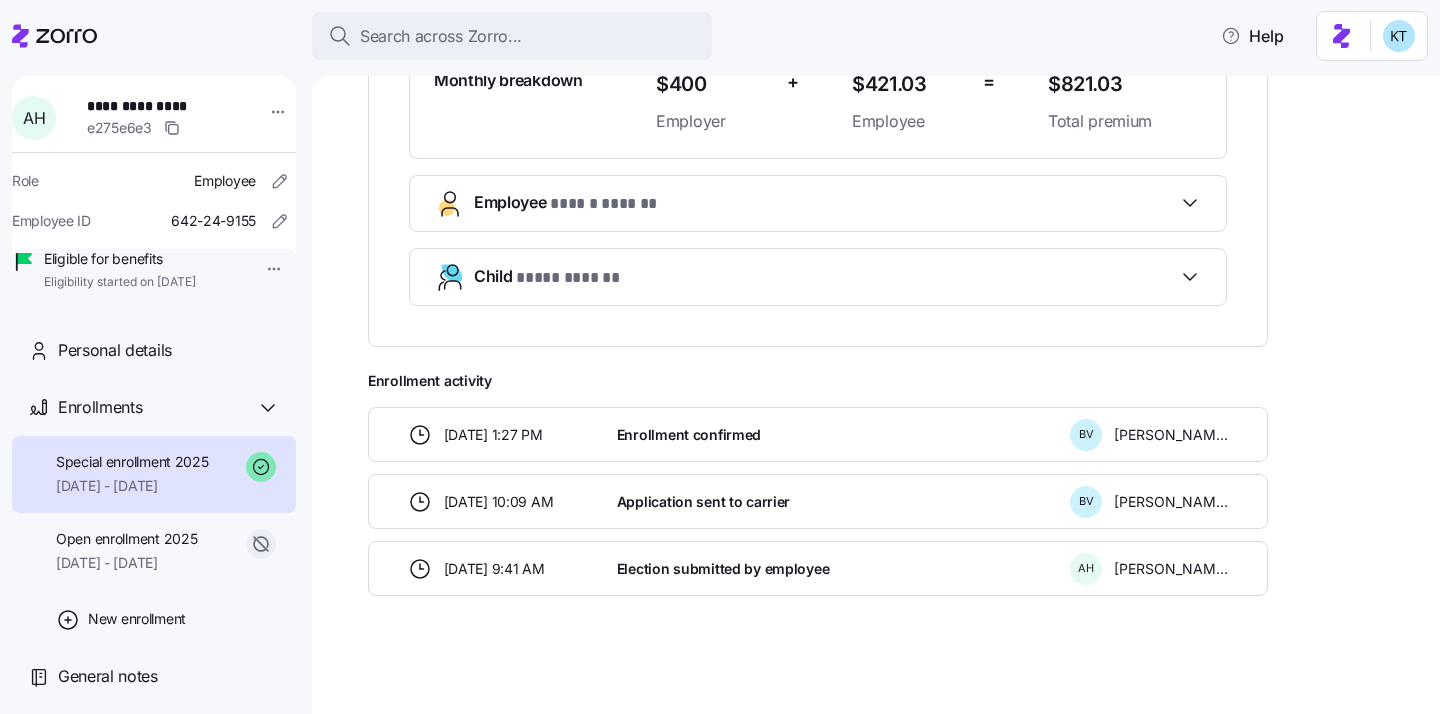 click on "**********" at bounding box center (818, 109) 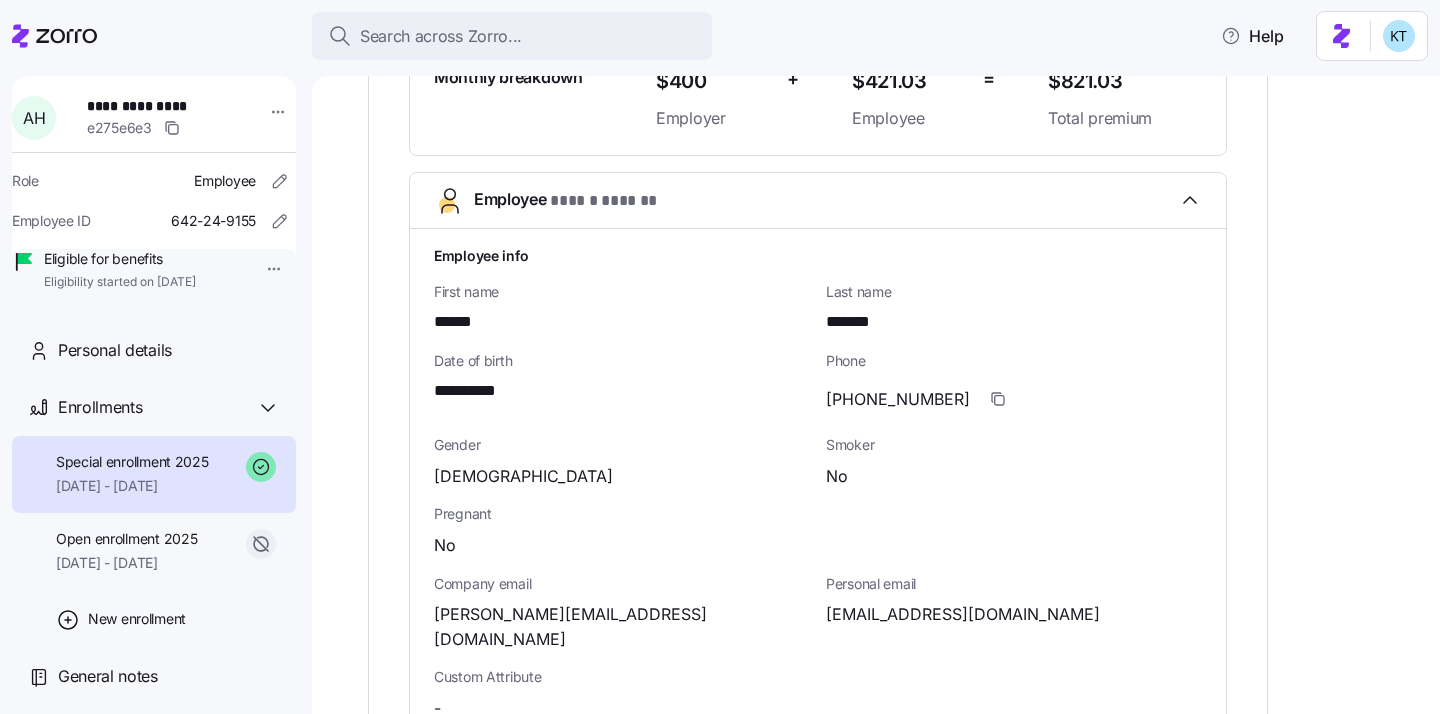 scroll, scrollTop: 617, scrollLeft: 0, axis: vertical 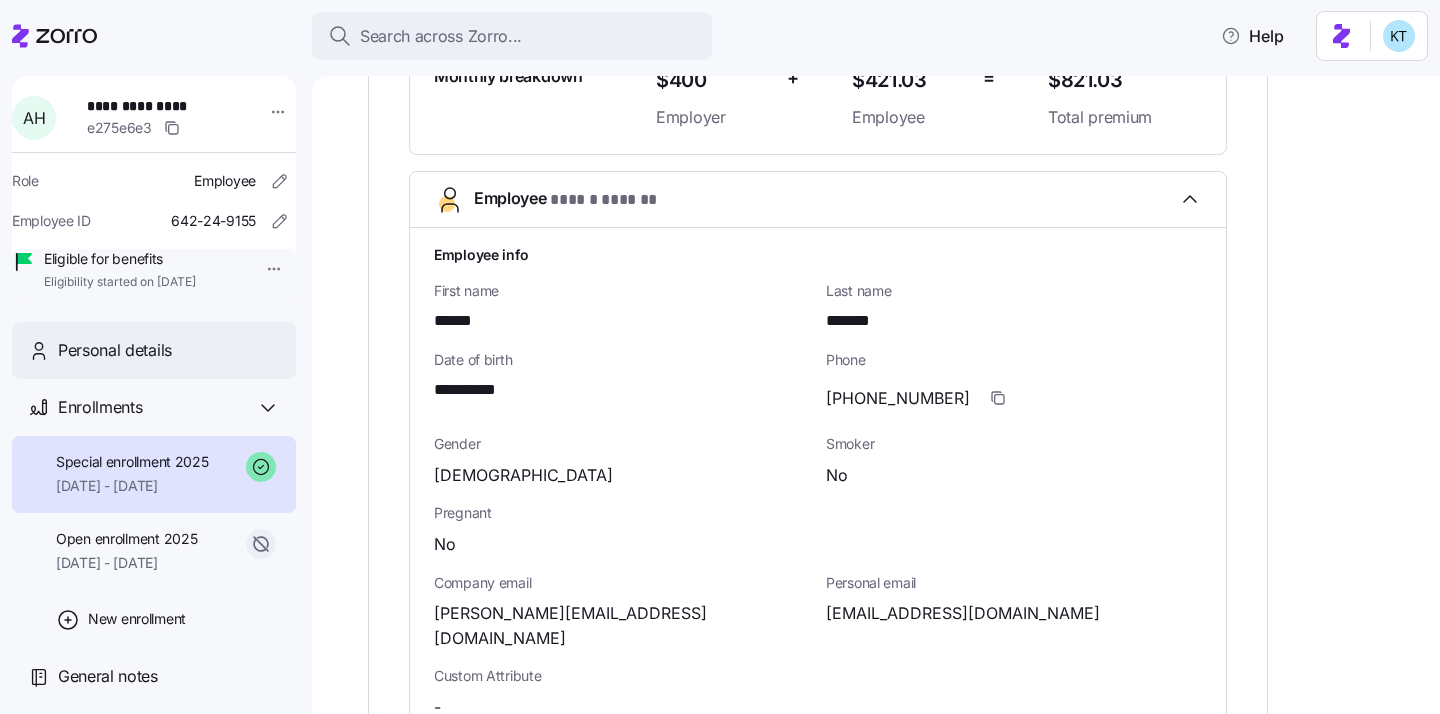 click on "Personal details" at bounding box center (169, 350) 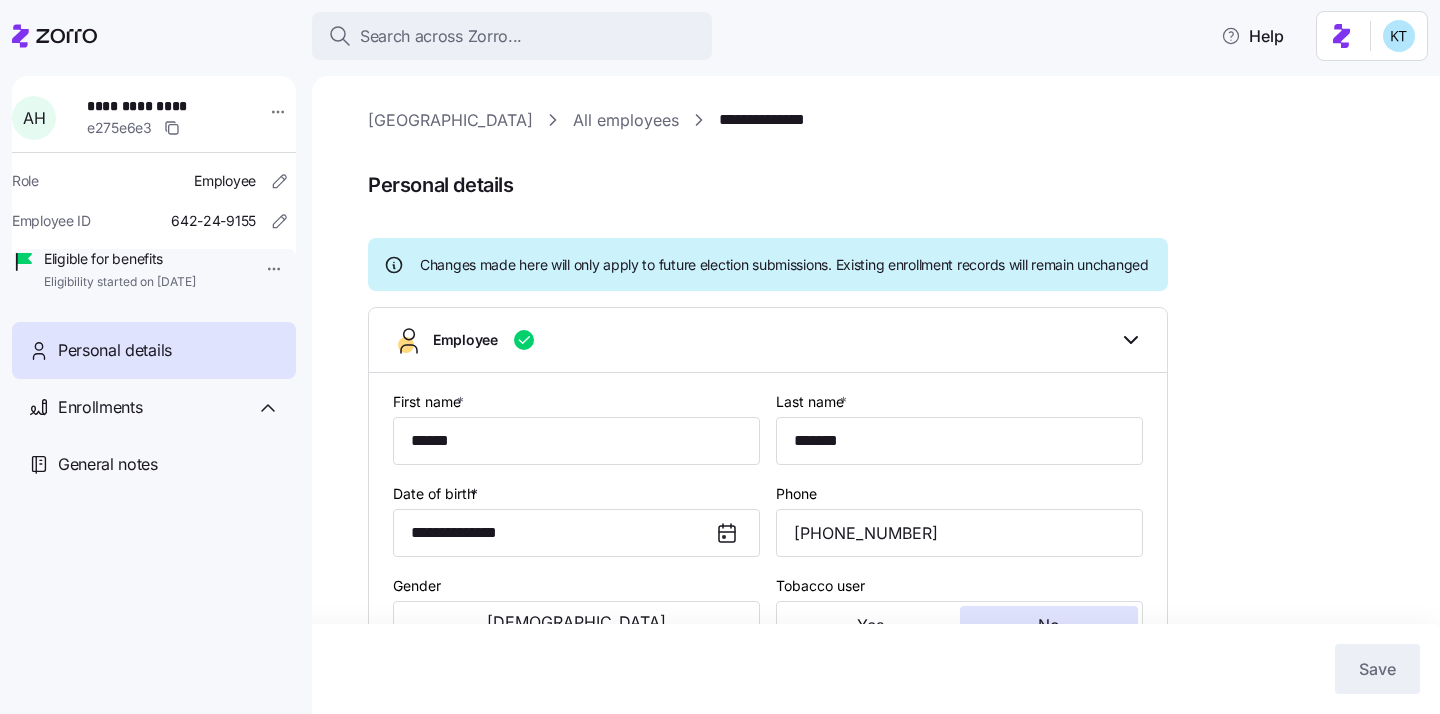 type on "All Employees" 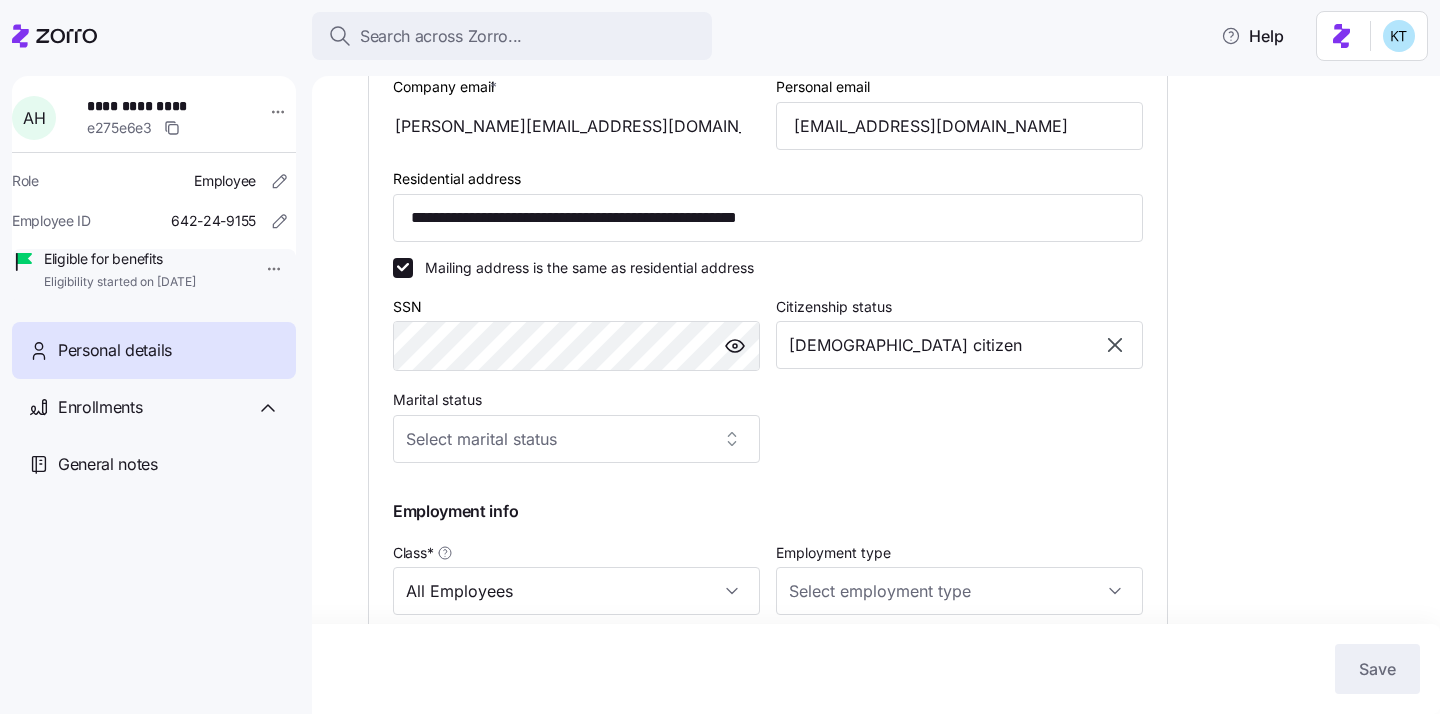 scroll, scrollTop: 1033, scrollLeft: 0, axis: vertical 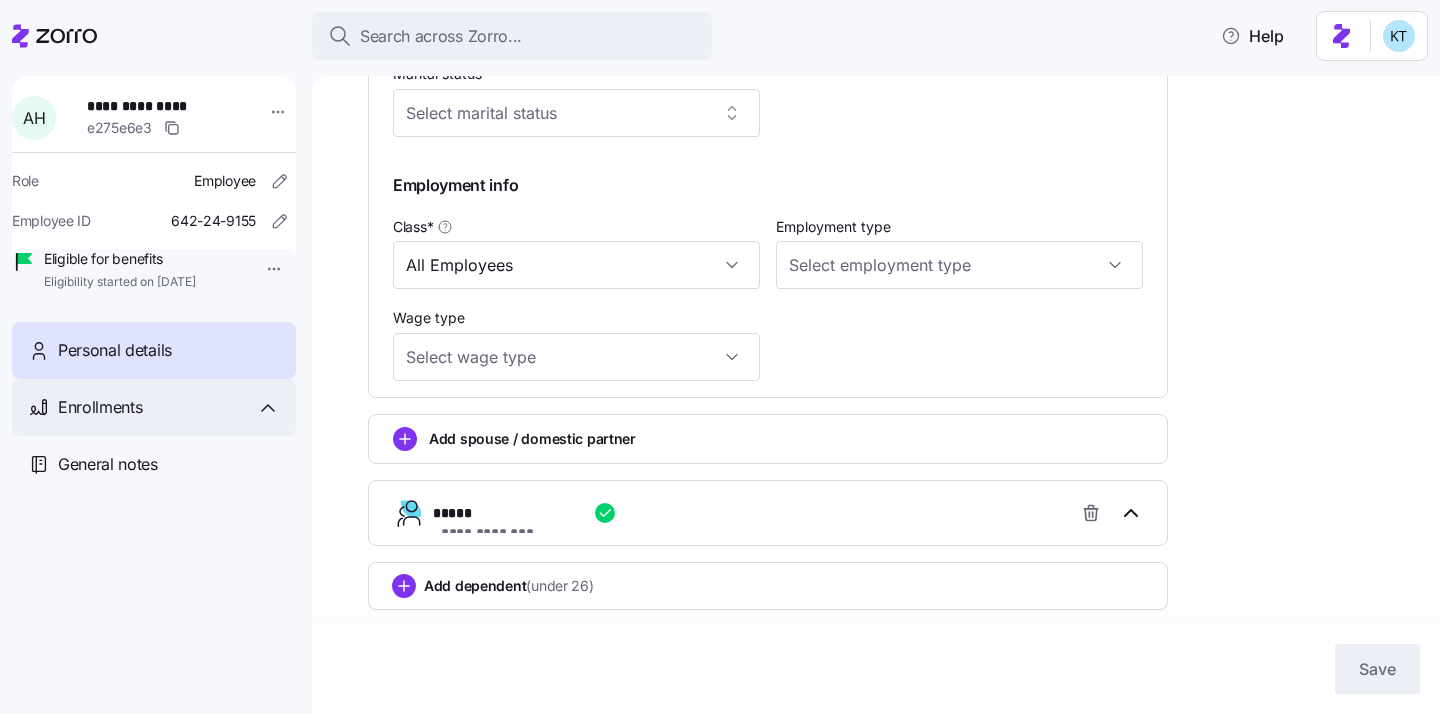click on "Enrollments" at bounding box center [169, 407] 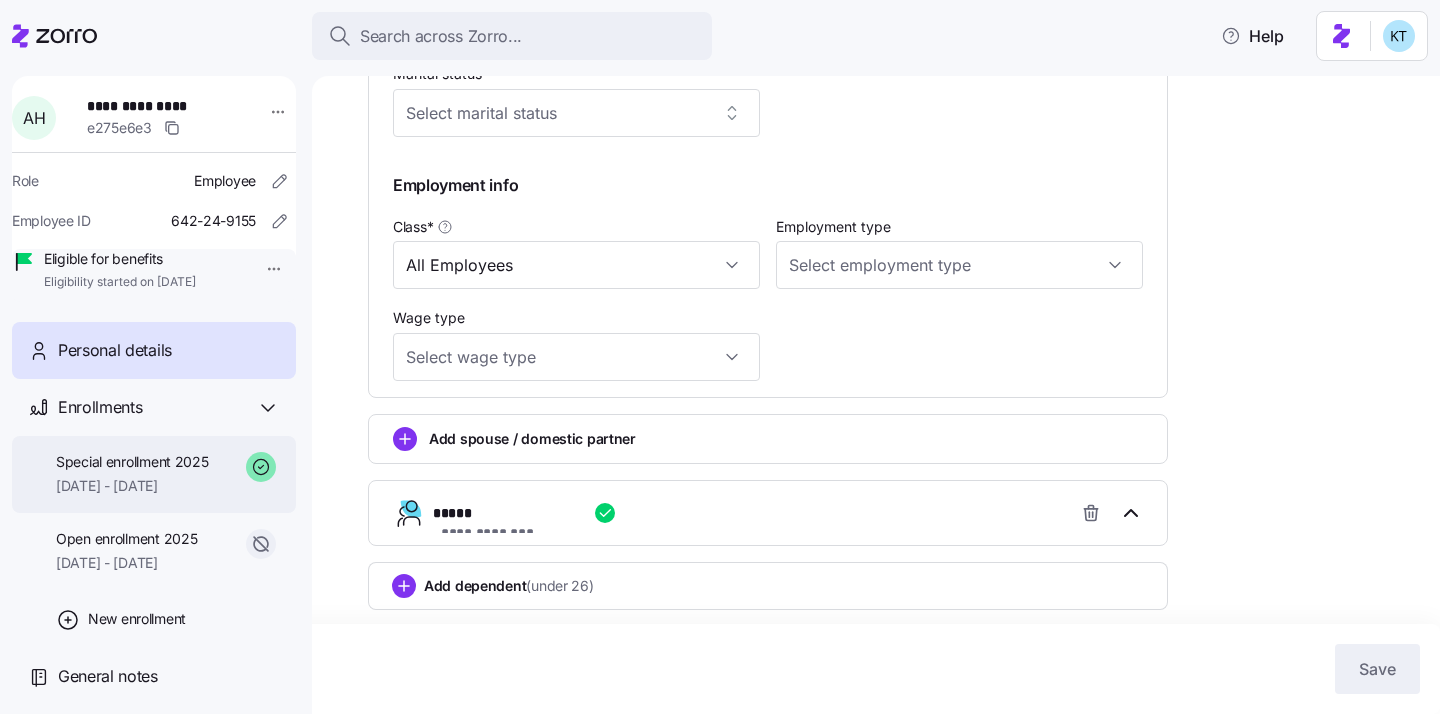 click on "Special enrollment 2025" at bounding box center [132, 462] 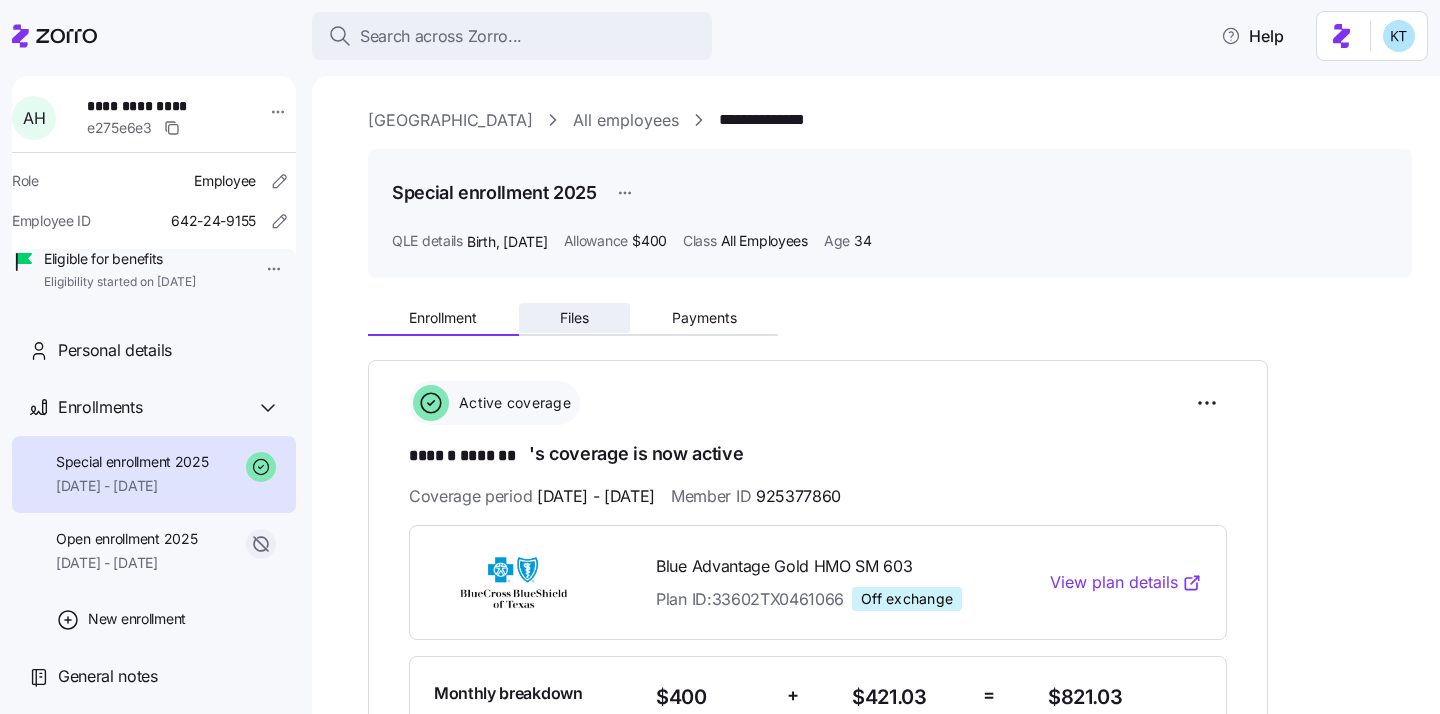 click on "Files" at bounding box center (575, 318) 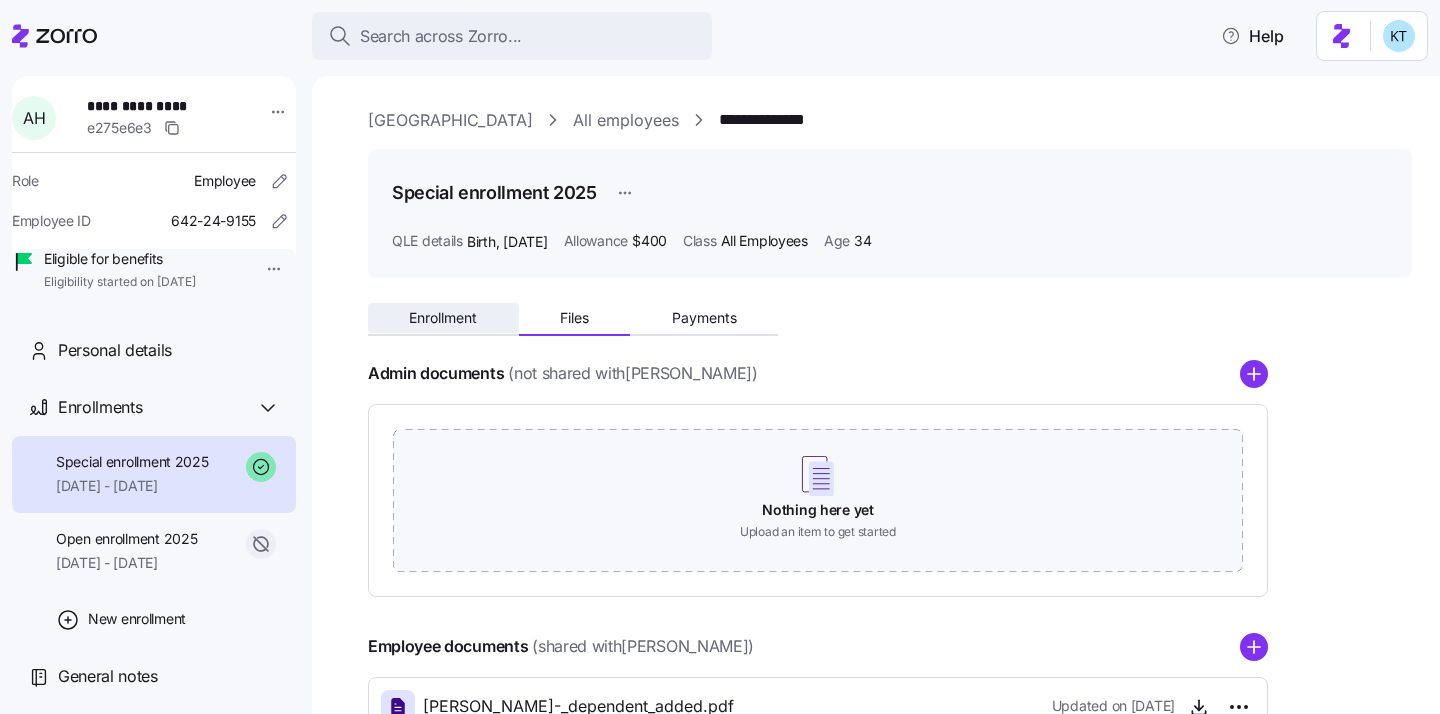click on "Enrollment" at bounding box center [443, 318] 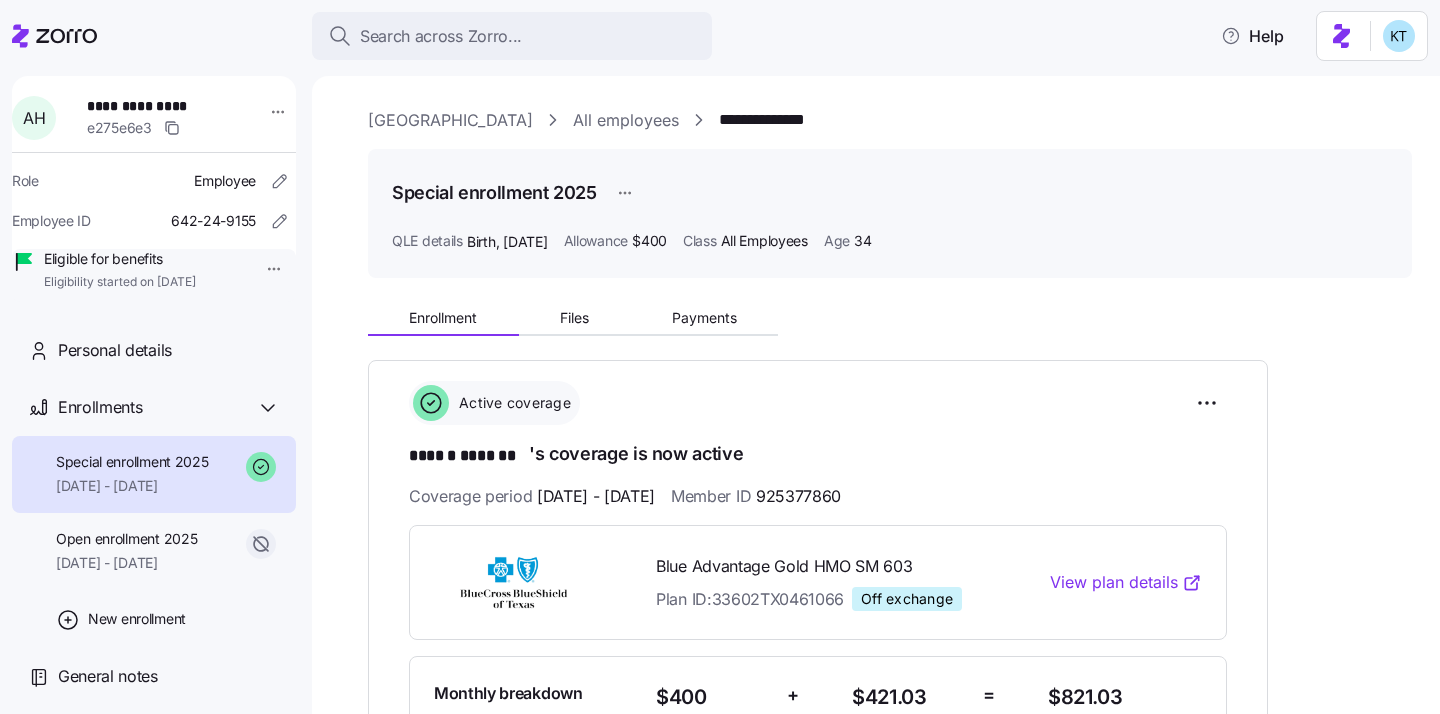 click on "**********" at bounding box center [818, 660] 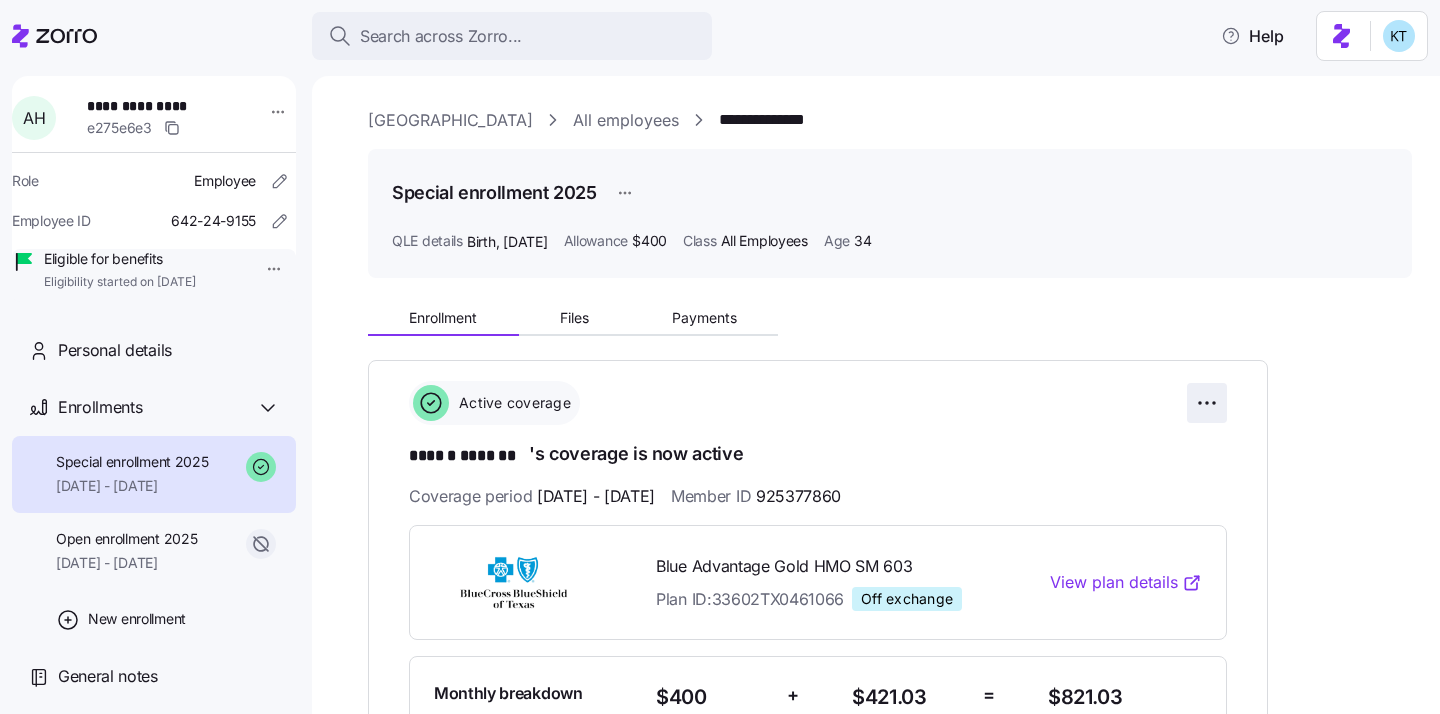 click on "**********" at bounding box center [720, 351] 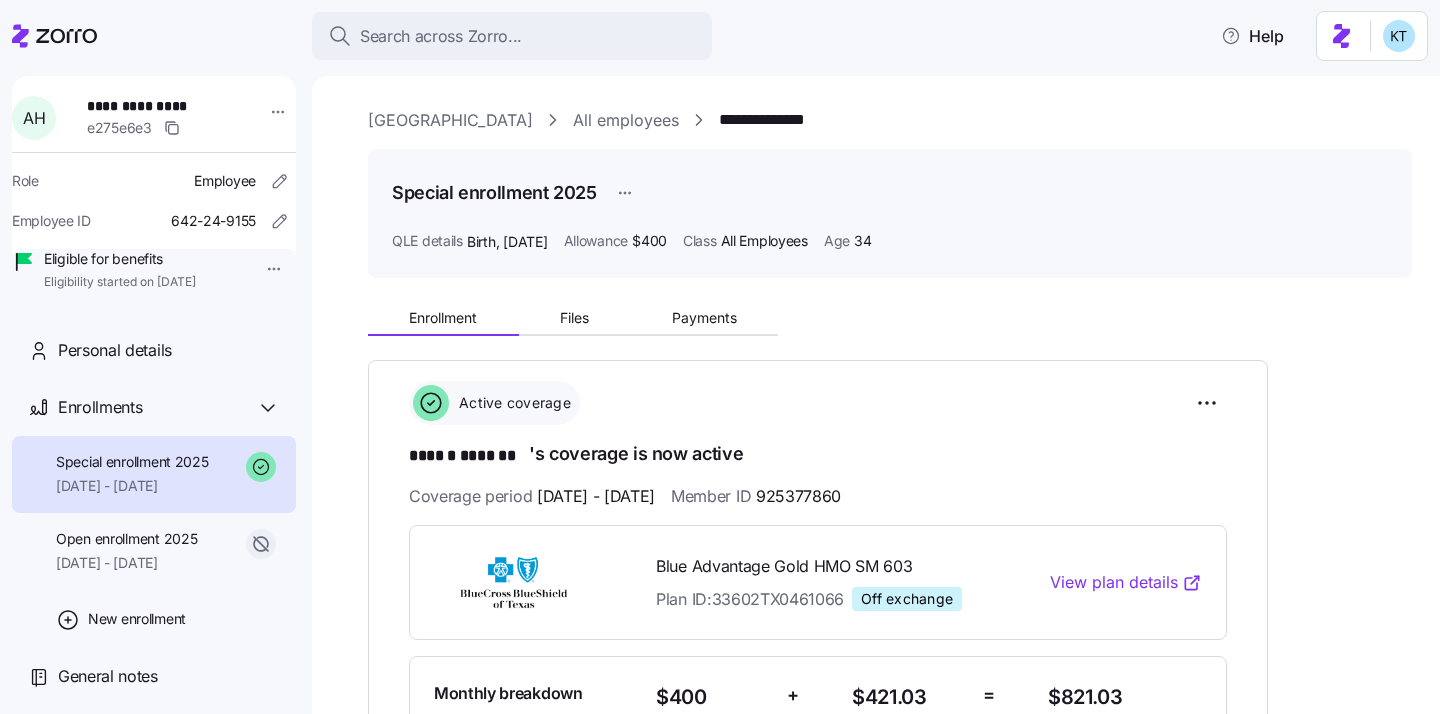 click on "**********" at bounding box center [720, 351] 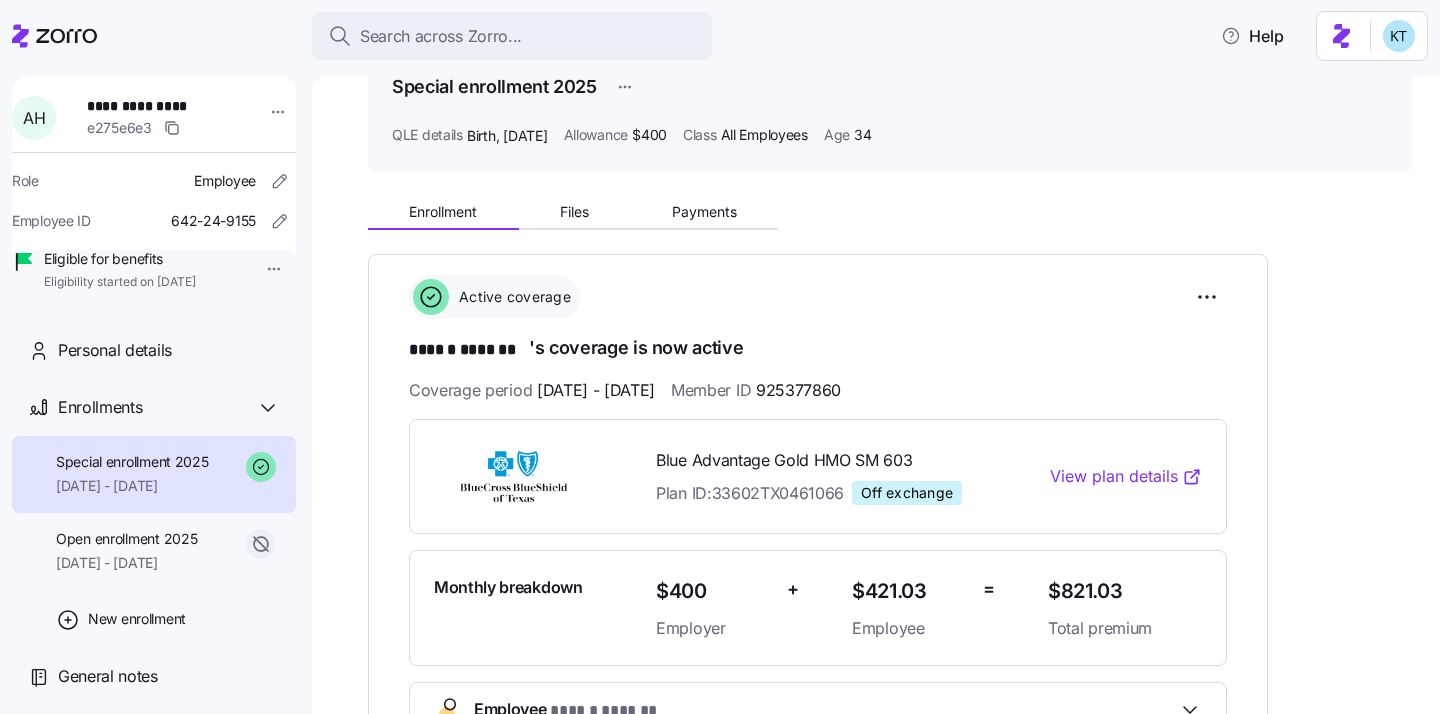 scroll, scrollTop: 107, scrollLeft: 0, axis: vertical 